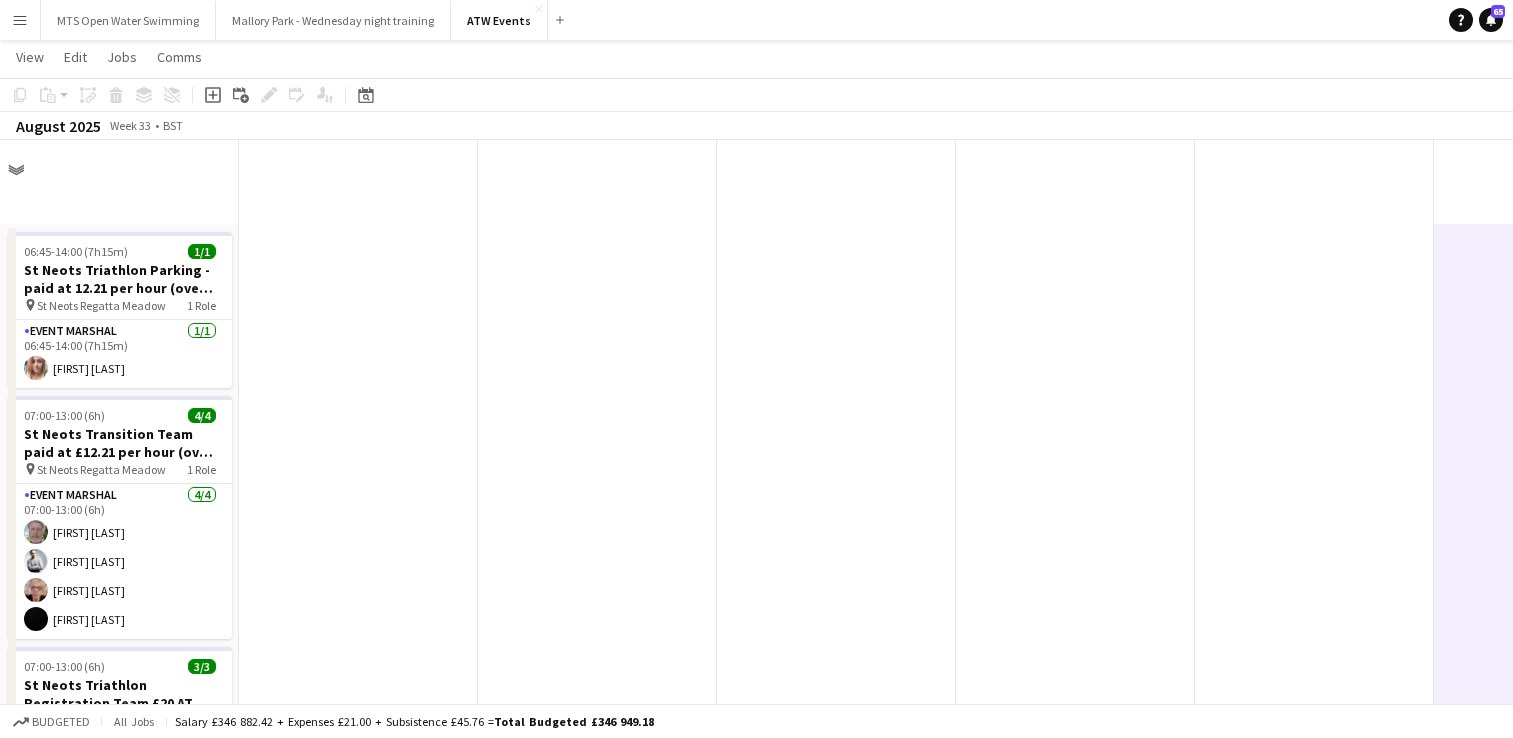 scroll, scrollTop: 2584, scrollLeft: 0, axis: vertical 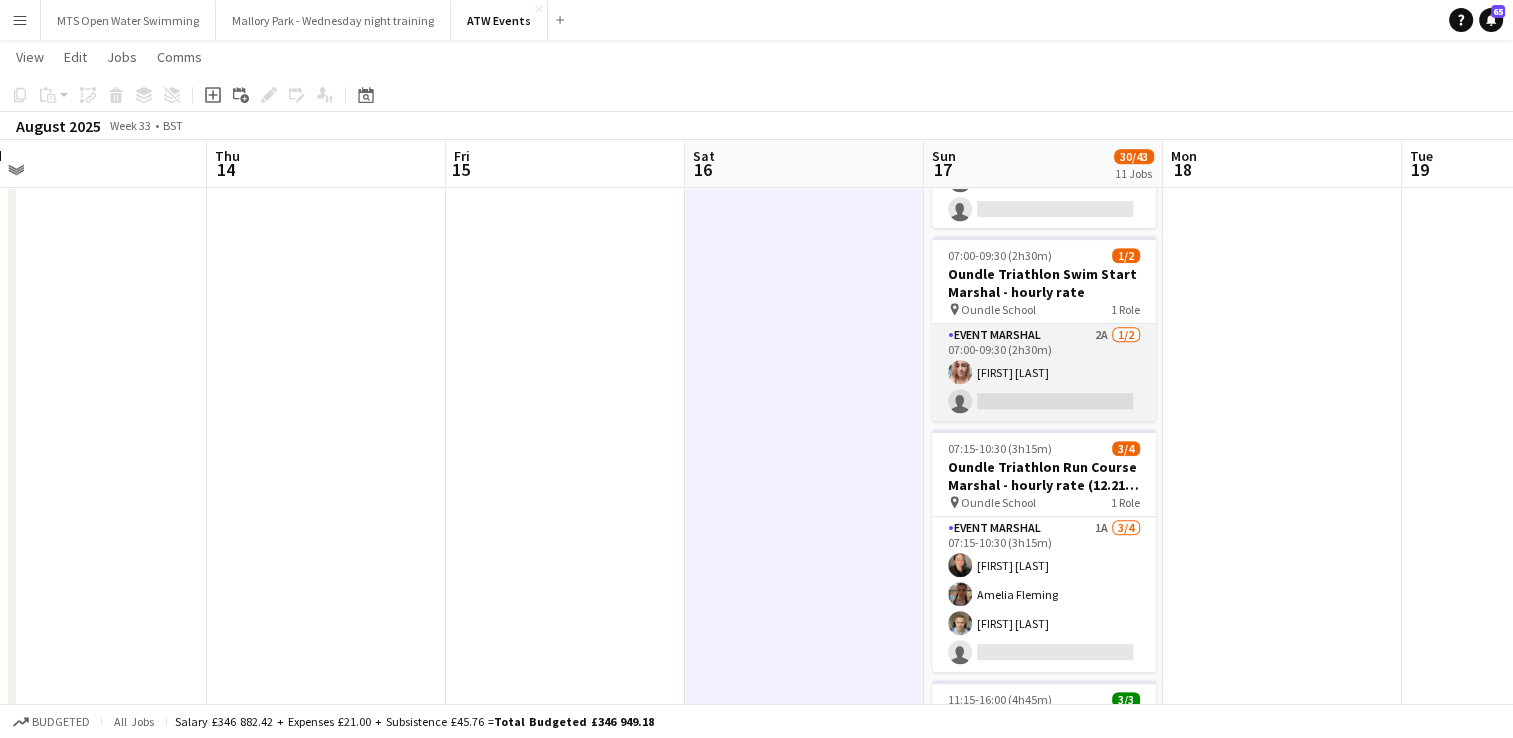 click on "Event Marshal   2A   1/2   07:00-09:30 (2h30m)
[FIRST] [LAST]
single-neutral-actions" at bounding box center (1044, 372) 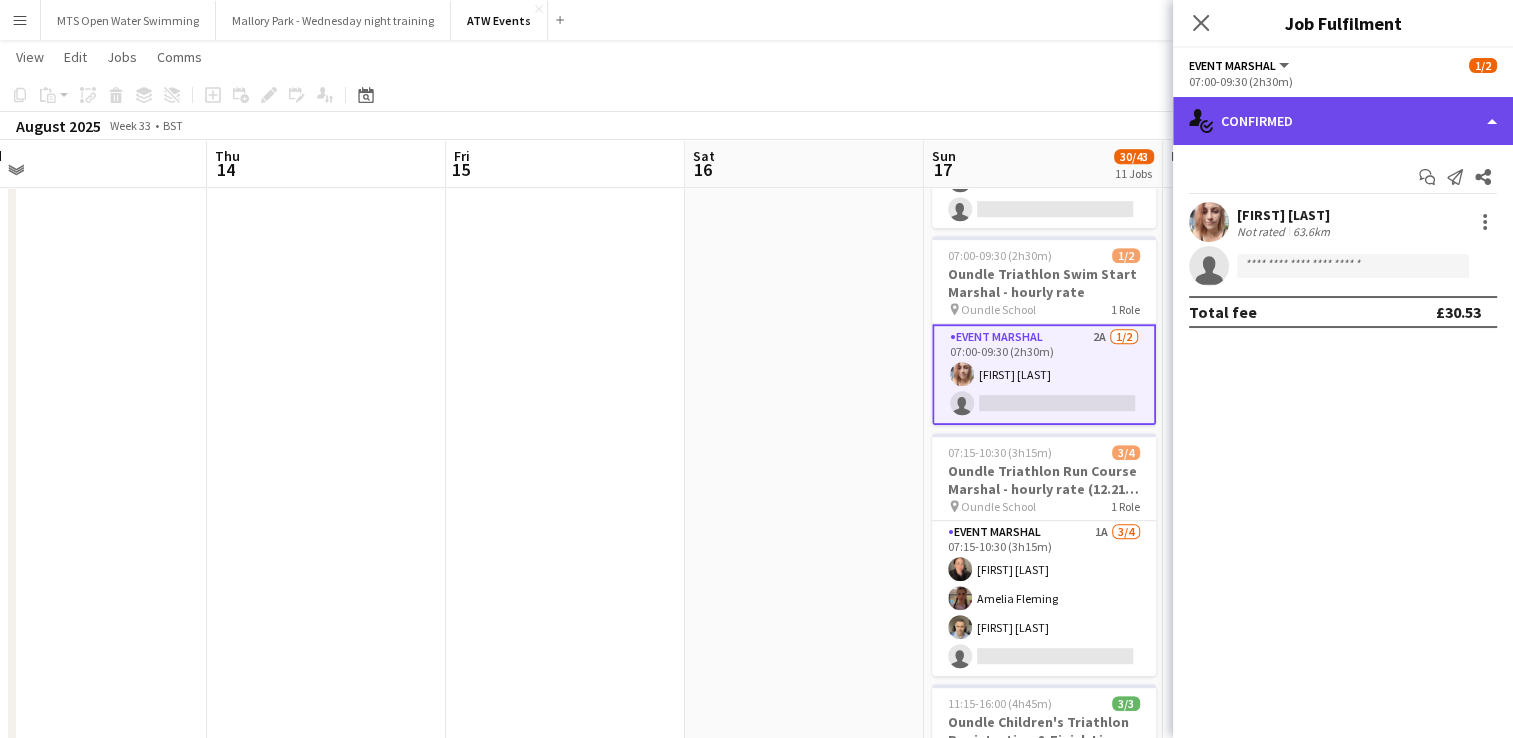 click on "single-neutral-actions-check-2
Confirmed" 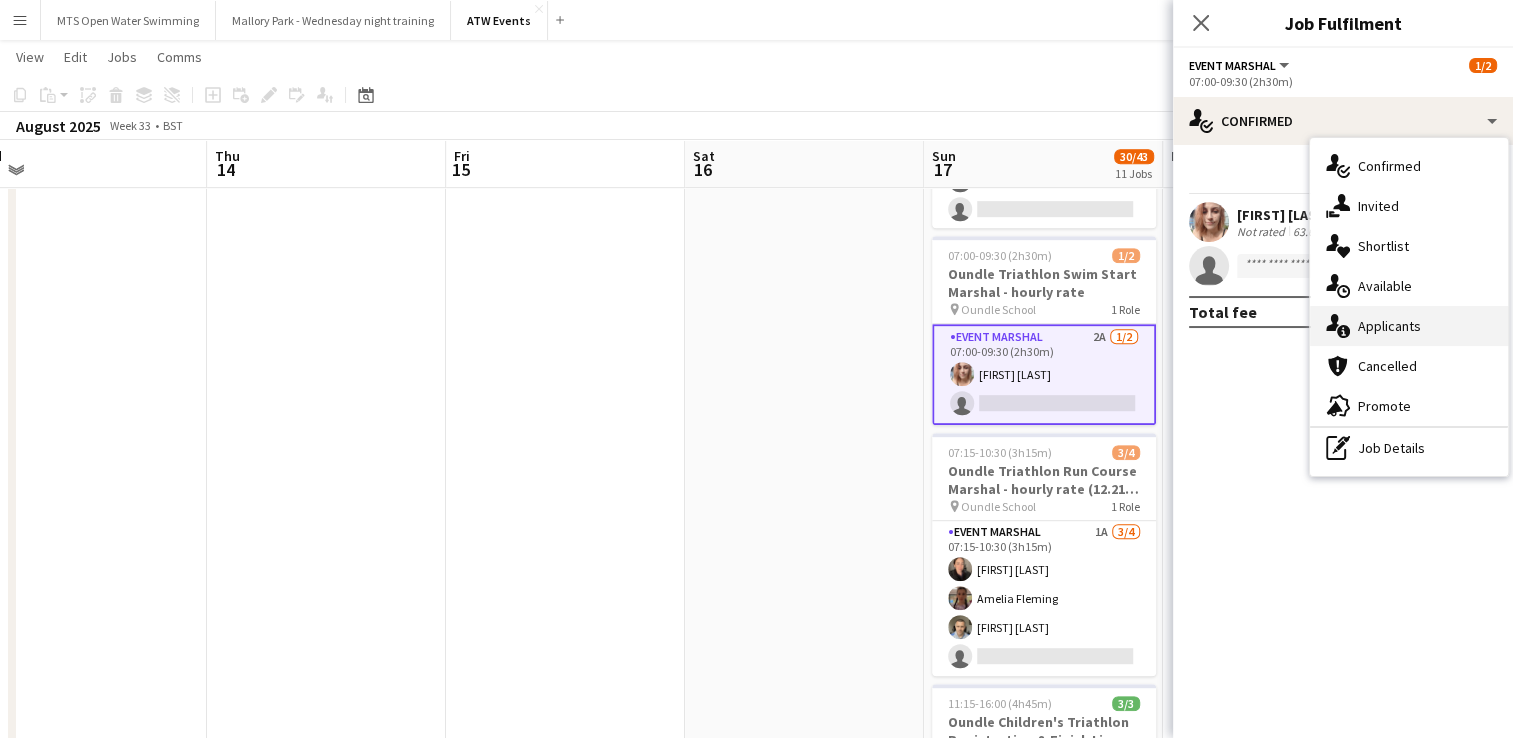 click on "single-neutral-actions-information
Applicants" at bounding box center [1409, 326] 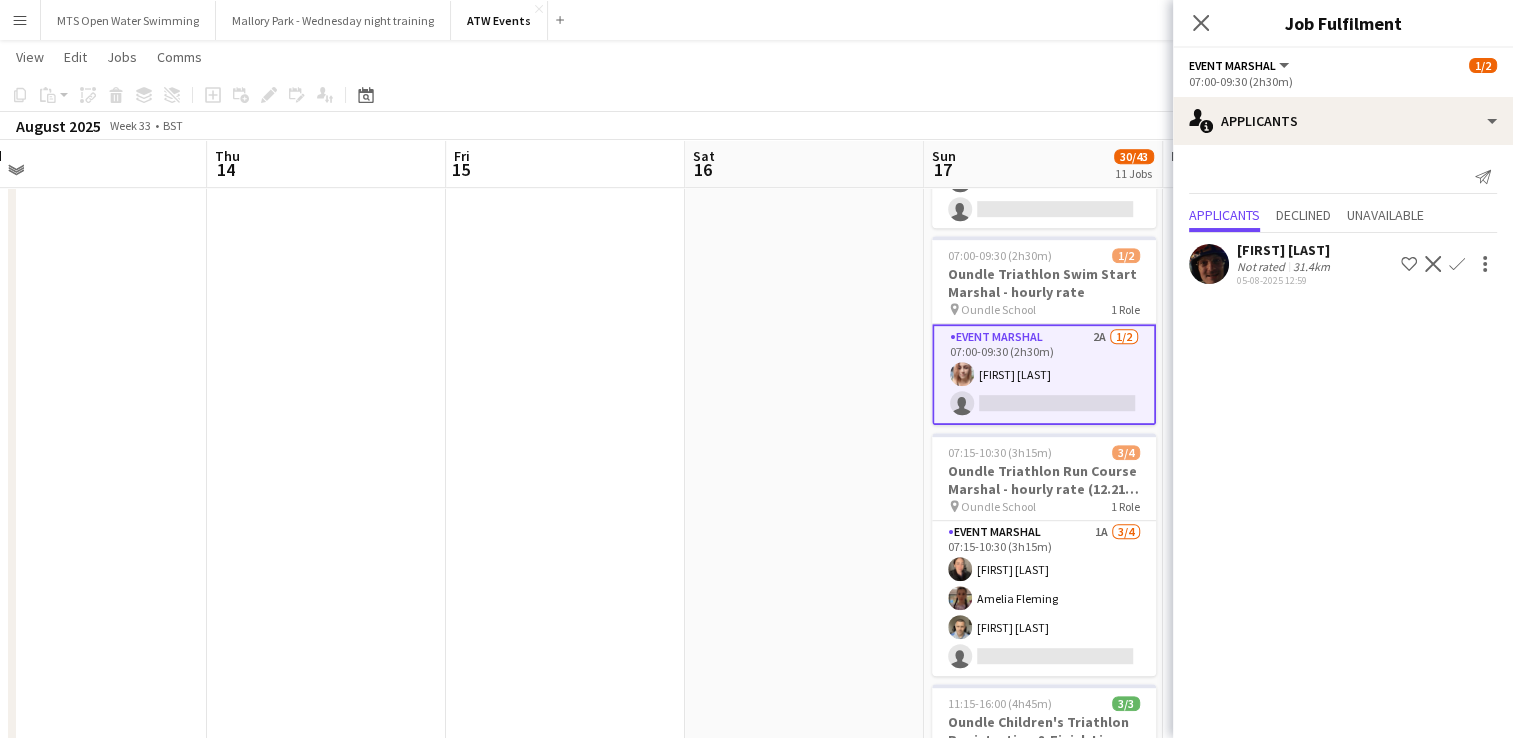 click on "Confirm" 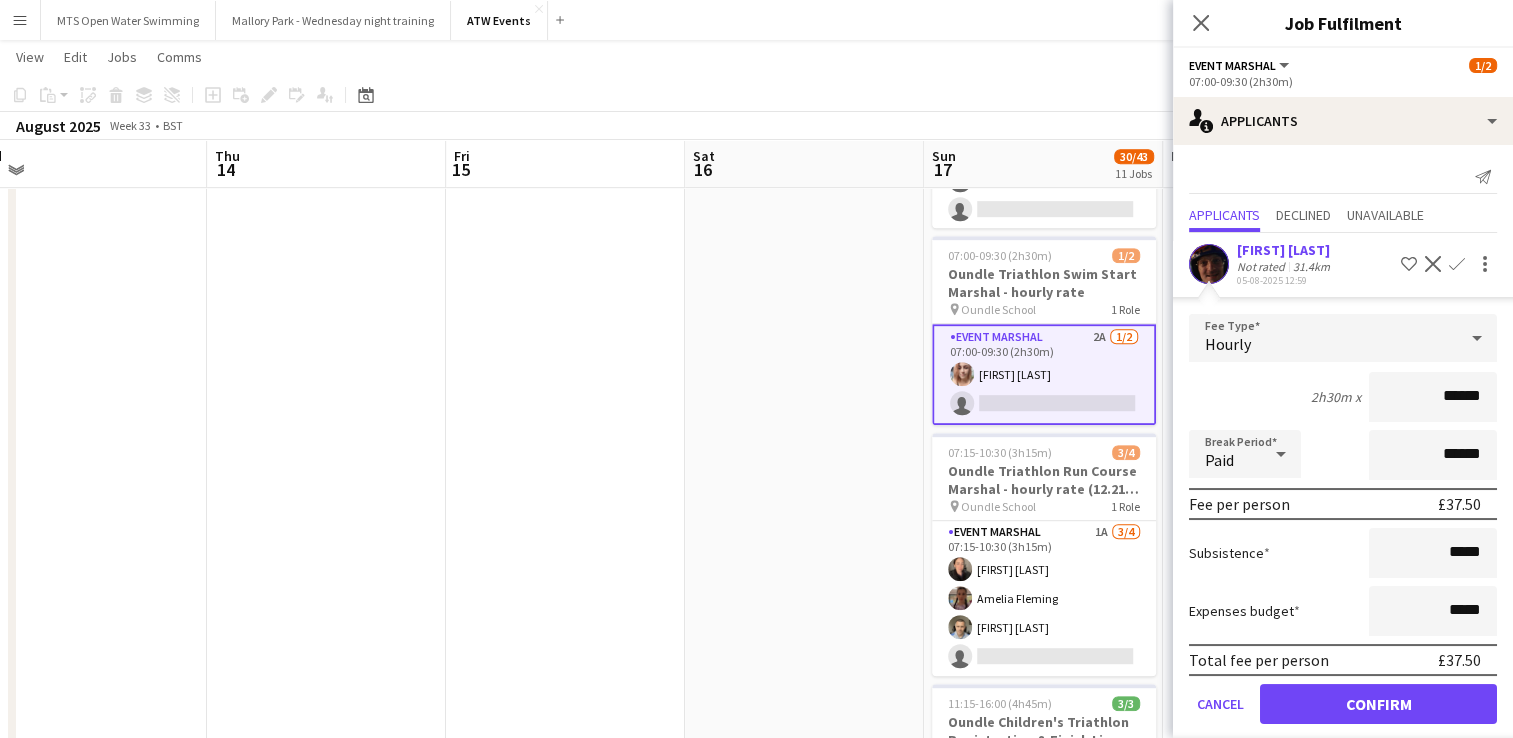 type on "******" 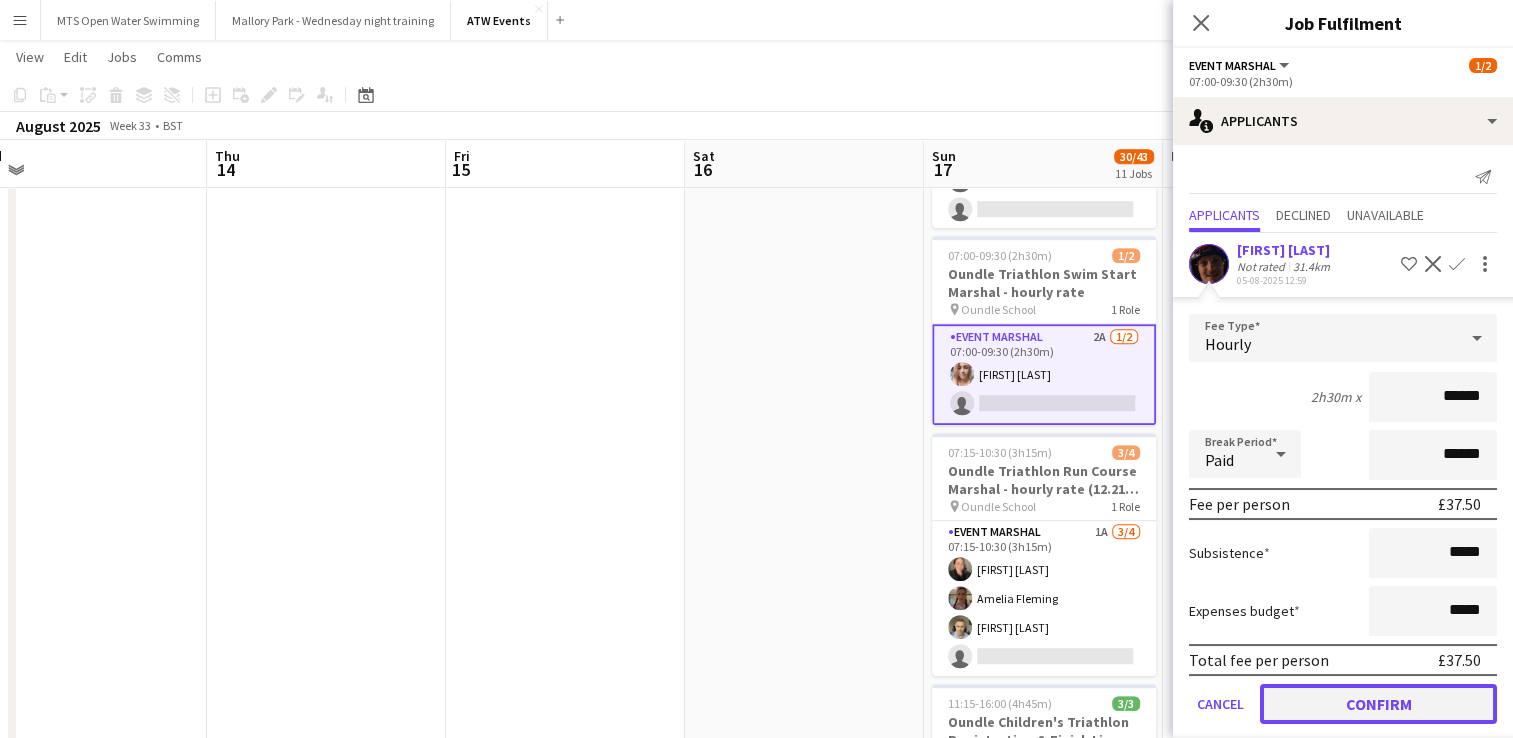 click on "Confirm" 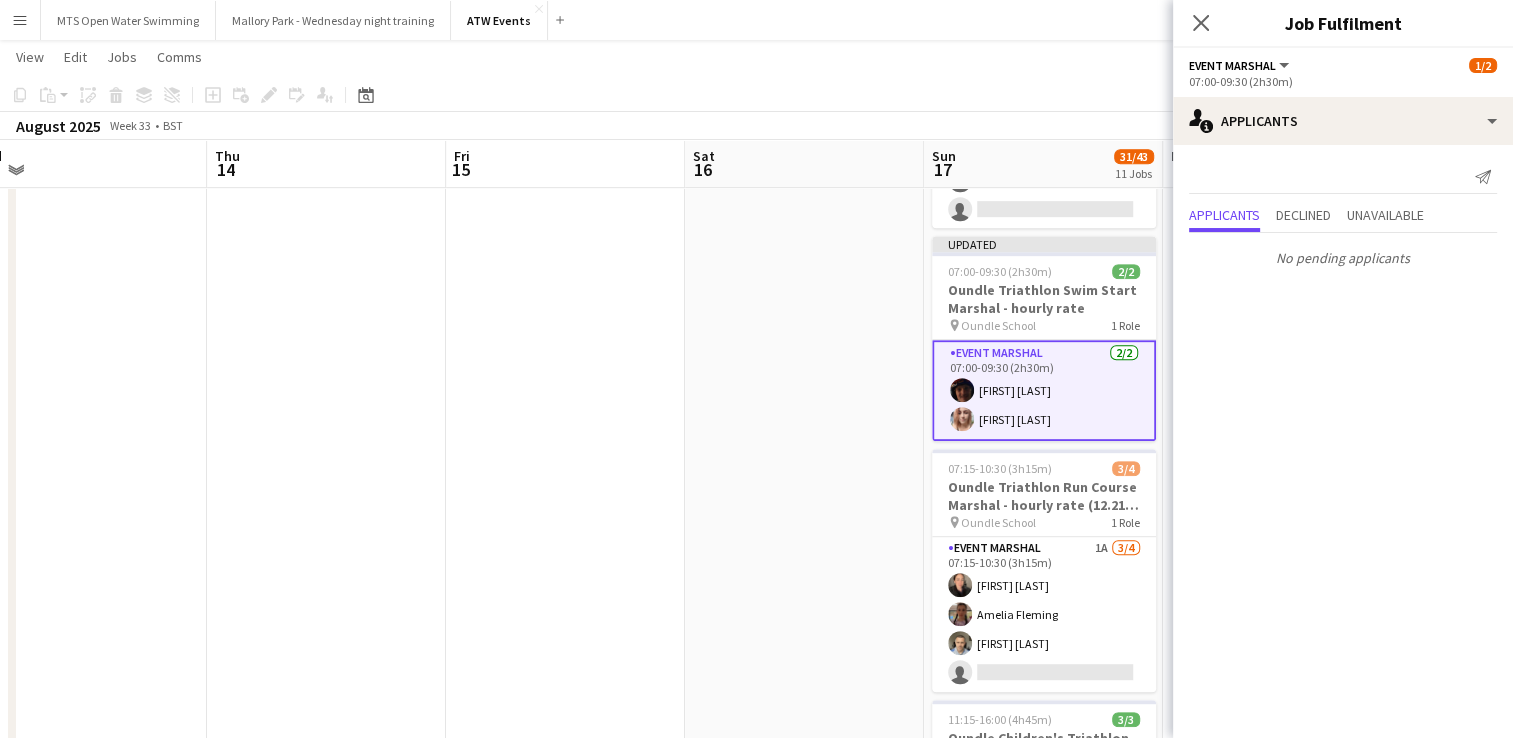 click at bounding box center (804, 626) 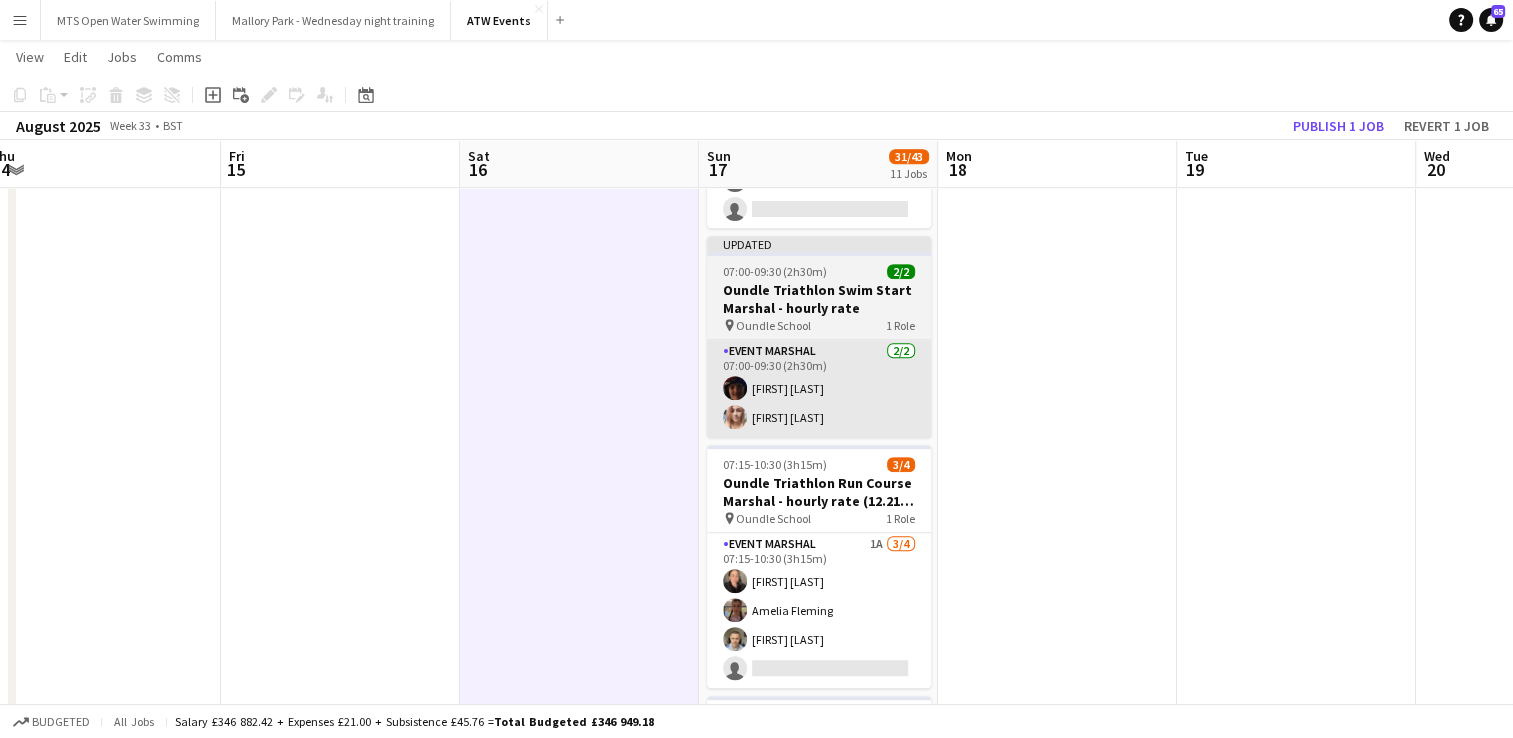 scroll, scrollTop: 0, scrollLeft: 500, axis: horizontal 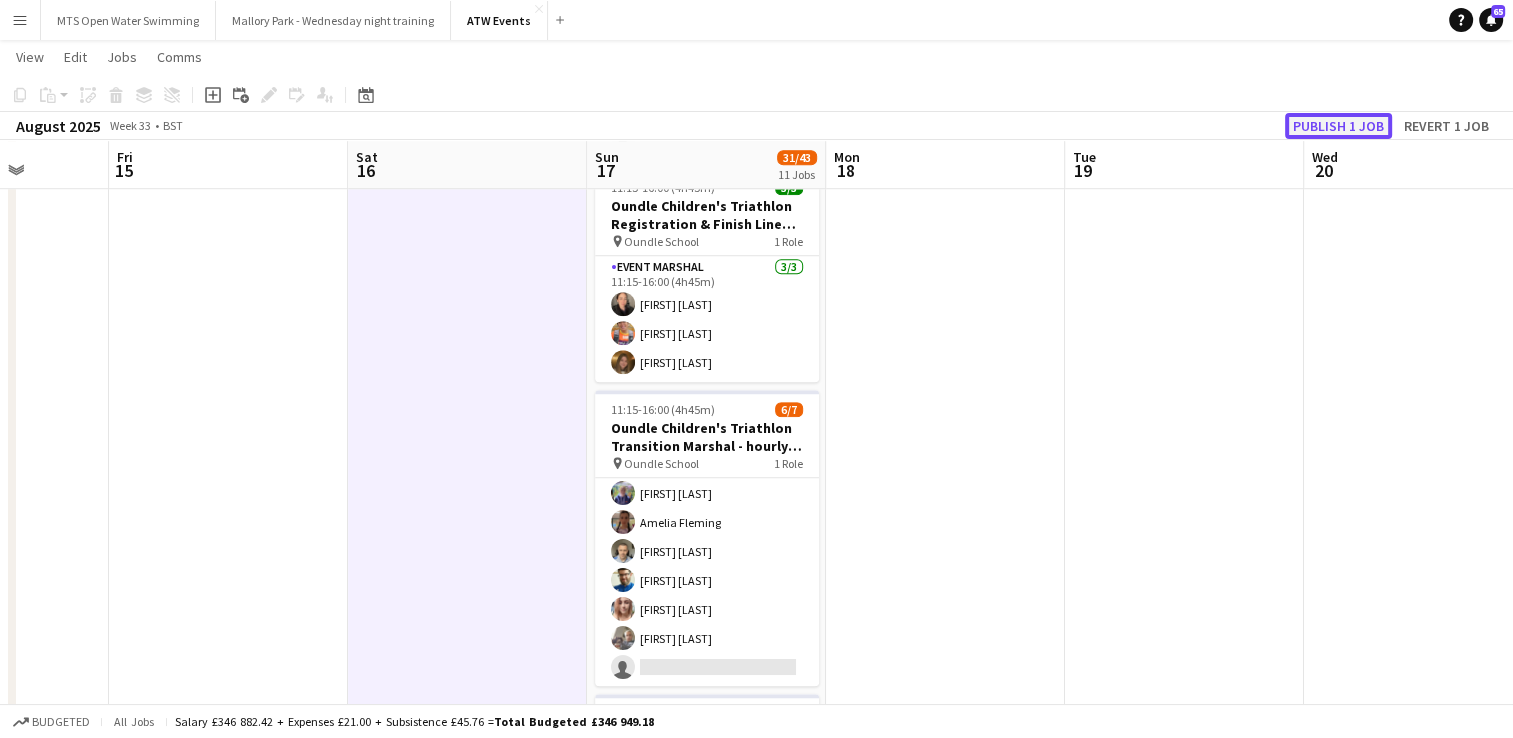 click on "Publish 1 job" 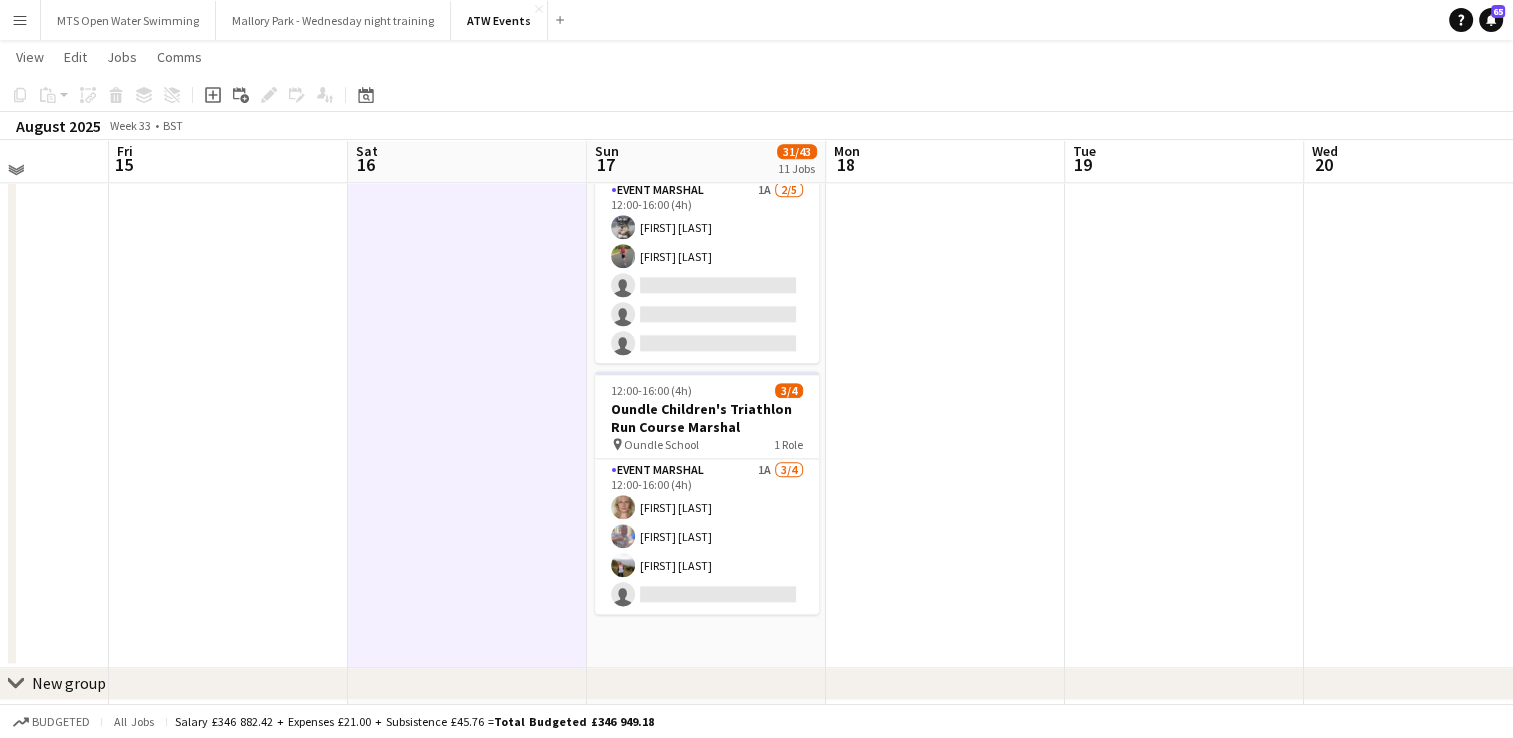 scroll, scrollTop: 2307, scrollLeft: 0, axis: vertical 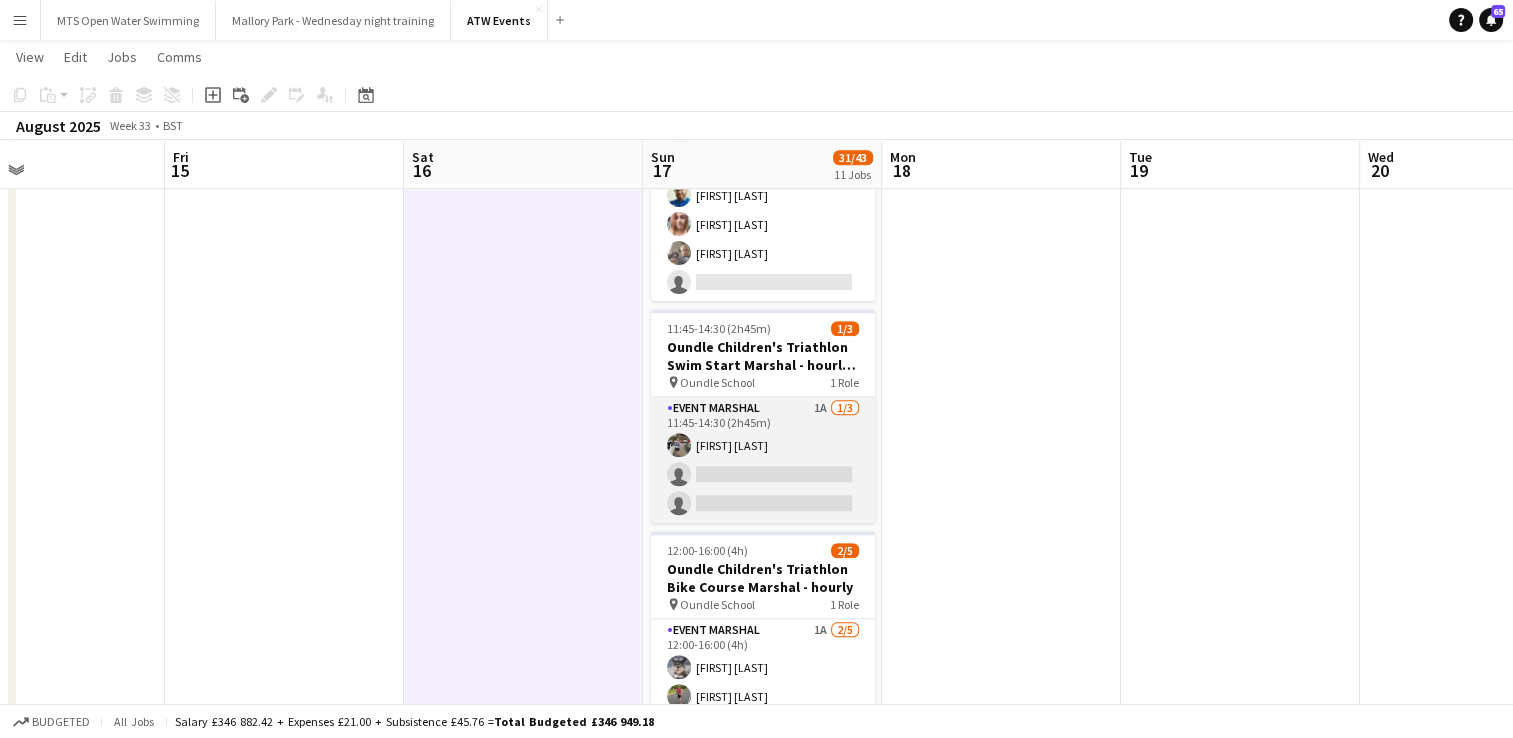 click on "Event Marshal   1A   1/3   11:45-14:30 (2h45m)
[FIRST] [LAST]
single-neutral-actions
single-neutral-actions" at bounding box center (763, 460) 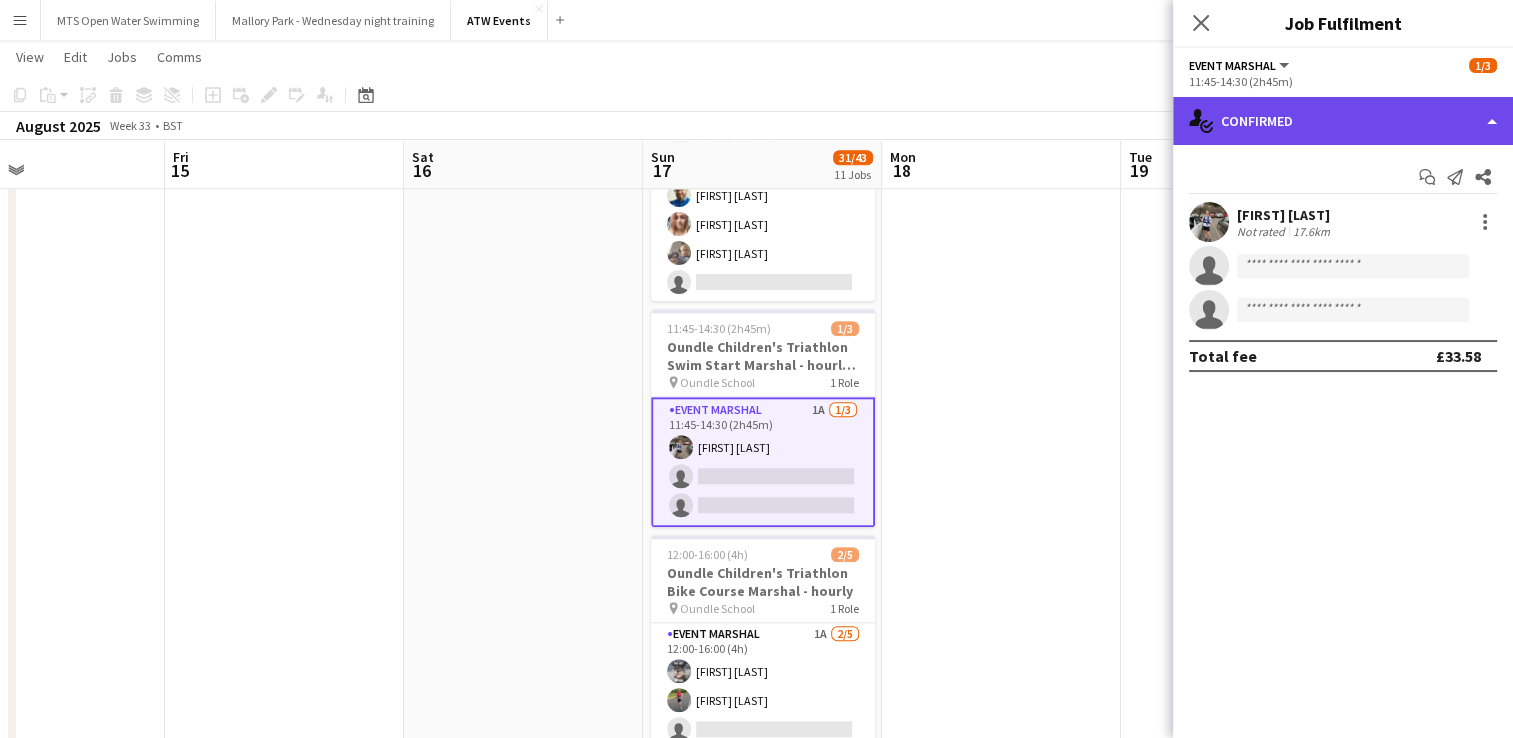 click on "single-neutral-actions-check-2
Confirmed" 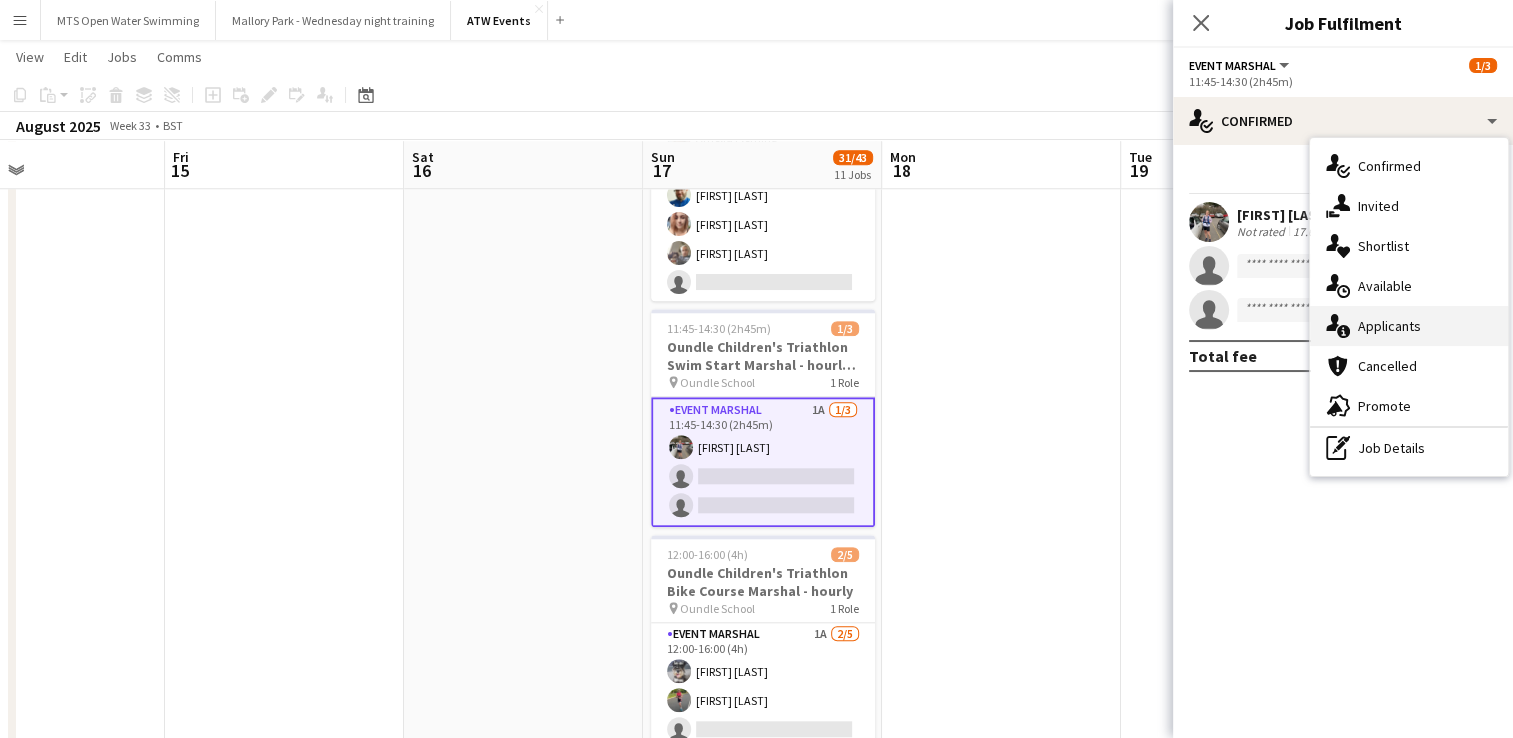 click on "single-neutral-actions-information
Applicants" at bounding box center [1409, 326] 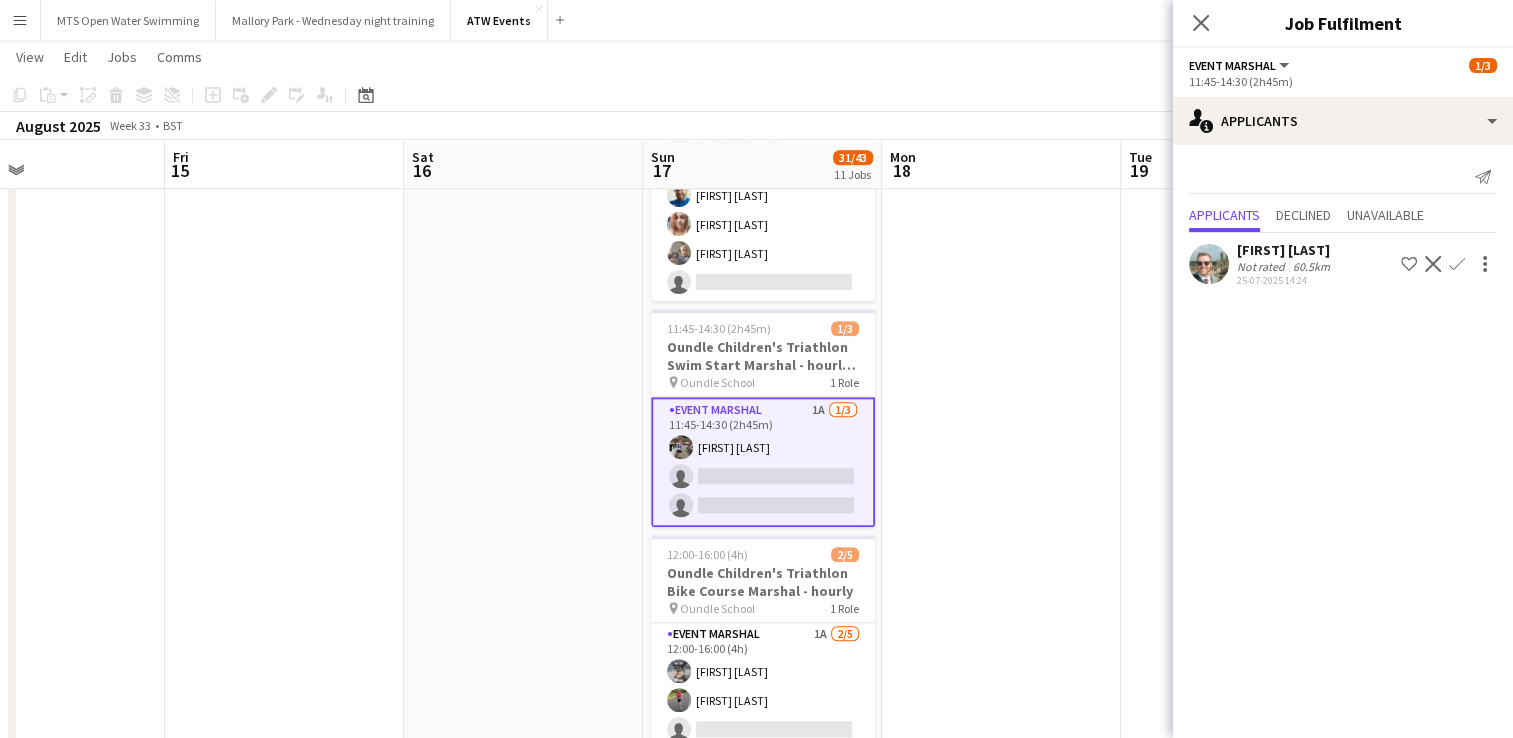 click at bounding box center [1001, -271] 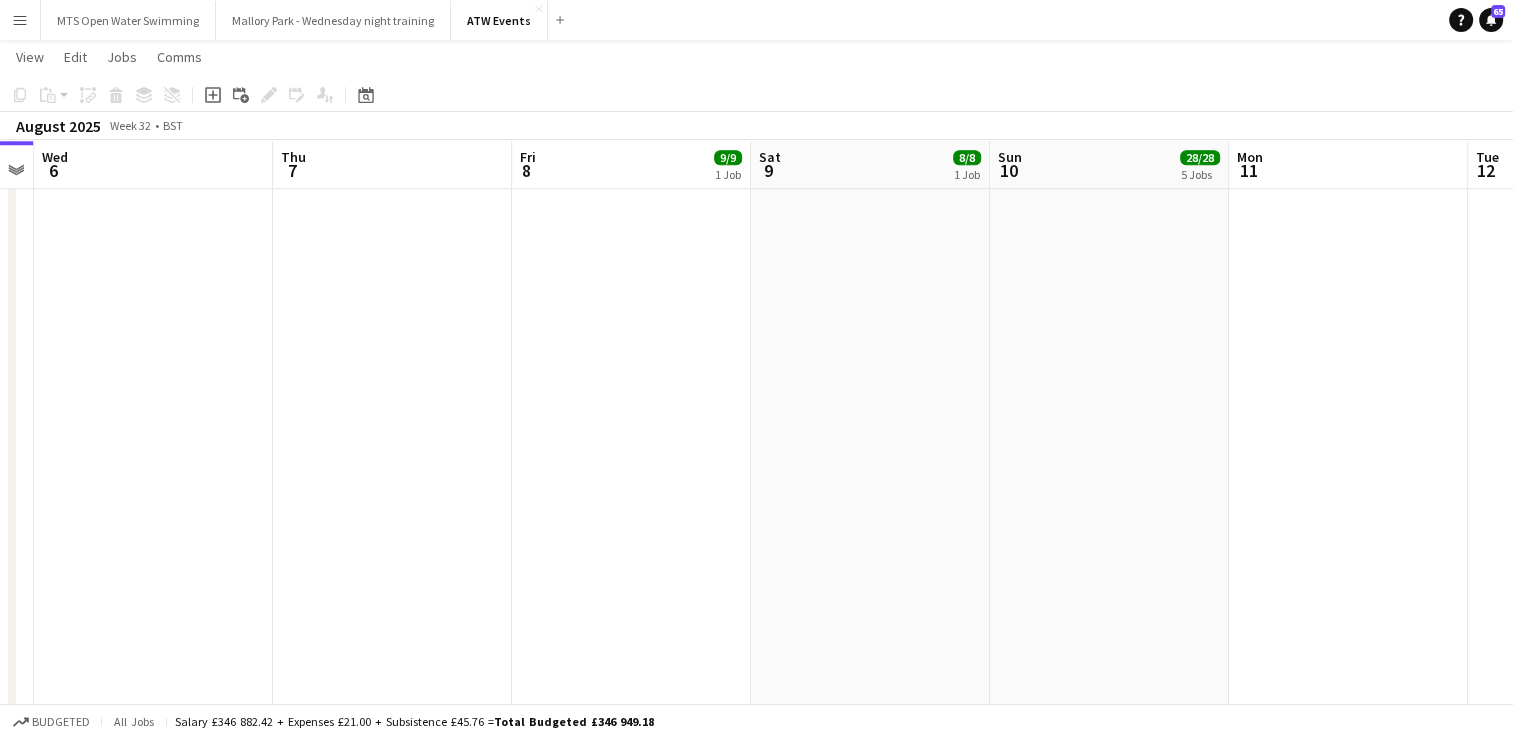 scroll, scrollTop: 0, scrollLeft: 684, axis: horizontal 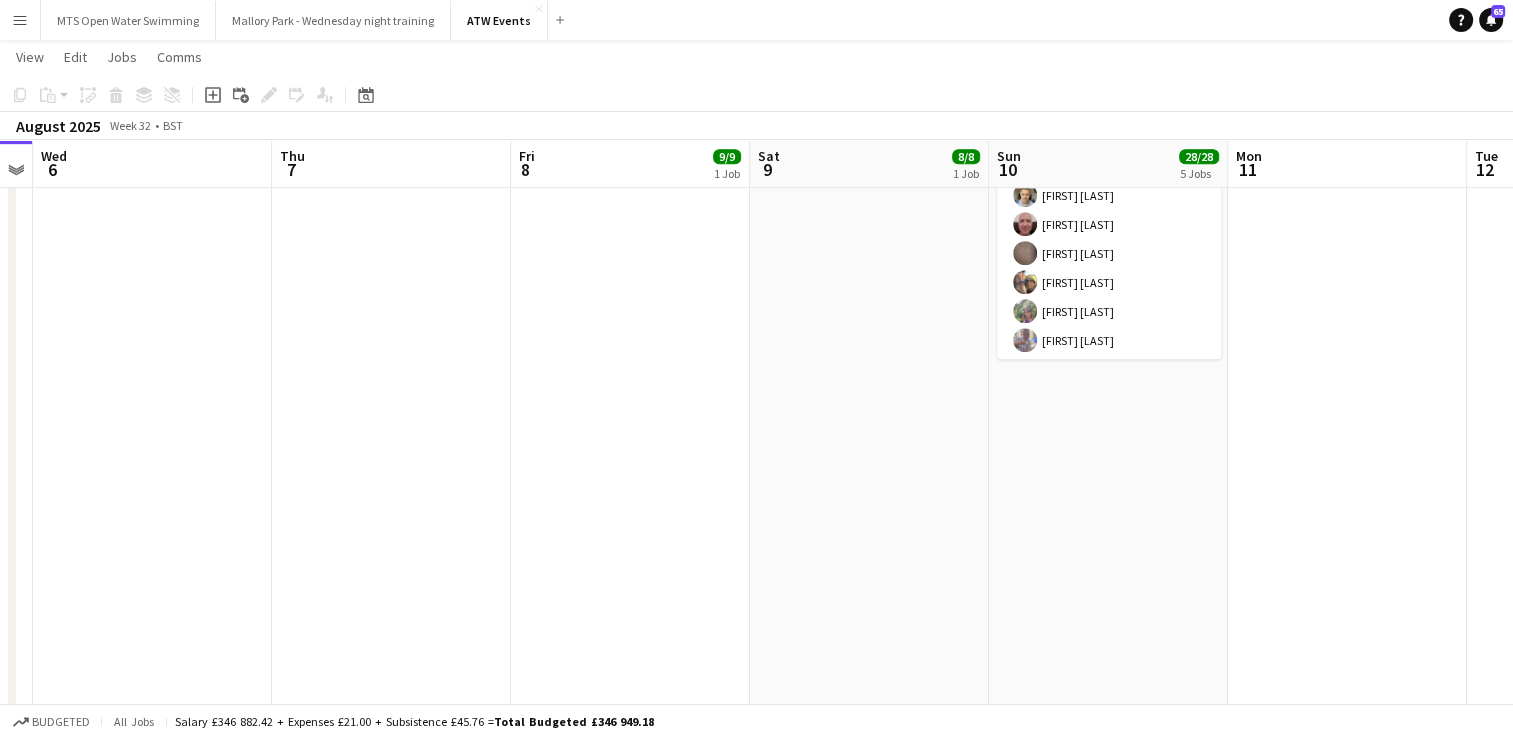 click on "06:45-14:00 (7h15m)    1/1   St Neots Triathlon Parking - paid at 12.21 per hour (over 21)
pin
St Neots Regatta Meadow   1 Role   Event Marshal   1/1   06:45-14:00 (7h15m)
[FIRST] [LAST]     07:00-13:00 (6h)    4/4   St Neots Transition Team paid at £12.21 per hour  (over 21)
pin
St Neots Regatta Meadow   1 Role   Event Marshal   4/4   07:00-13:00 (6h)
[FIRST] [LAST] [FIRST] [LAST] [FIRST] [LAST] [FIRST] [LAST]     07:00-13:00 (6h)    3/3   St Neots Triathlon Registration Team £20 ATW CREDITS per hour
pin
St Neots Regatta Meadow   1 Role   Event Marshal   3/3   07:00-13:00 (6h)
[FIRST] [LAST] [FIRST] [LAST] [FIRST] [LAST]     08:30-12:30 (4h)    10/10   St Neots Triathlon Bike Course £20 ATW credits per hour
pin
St Neots Regatta Meadow   1 Role   Event Marshal   10/10   08:30-12:30 (4h)
[FIRST] [LAST] [FIRST] [LAST] [FIRST] [LAST]" at bounding box center [1108, 492] 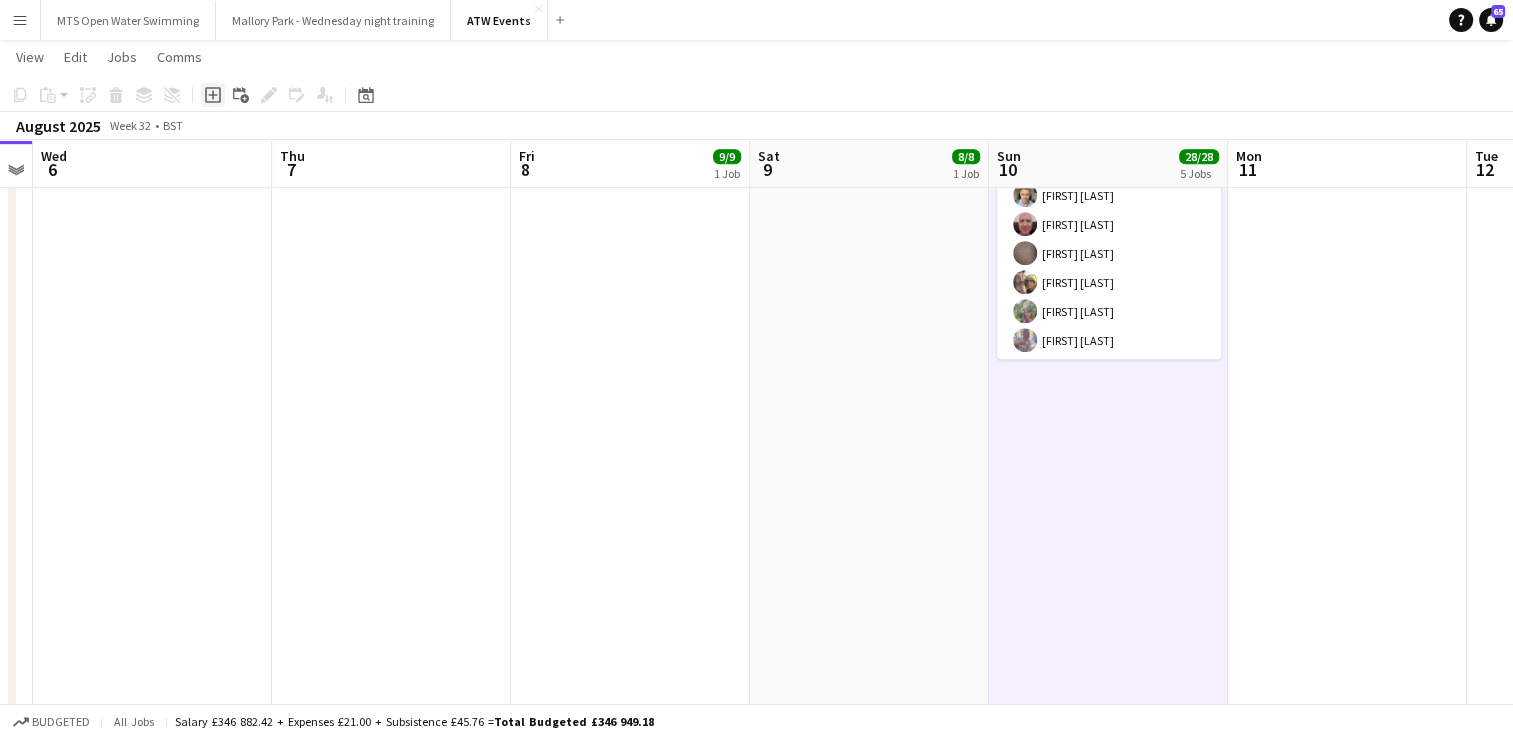 click on "Add job" 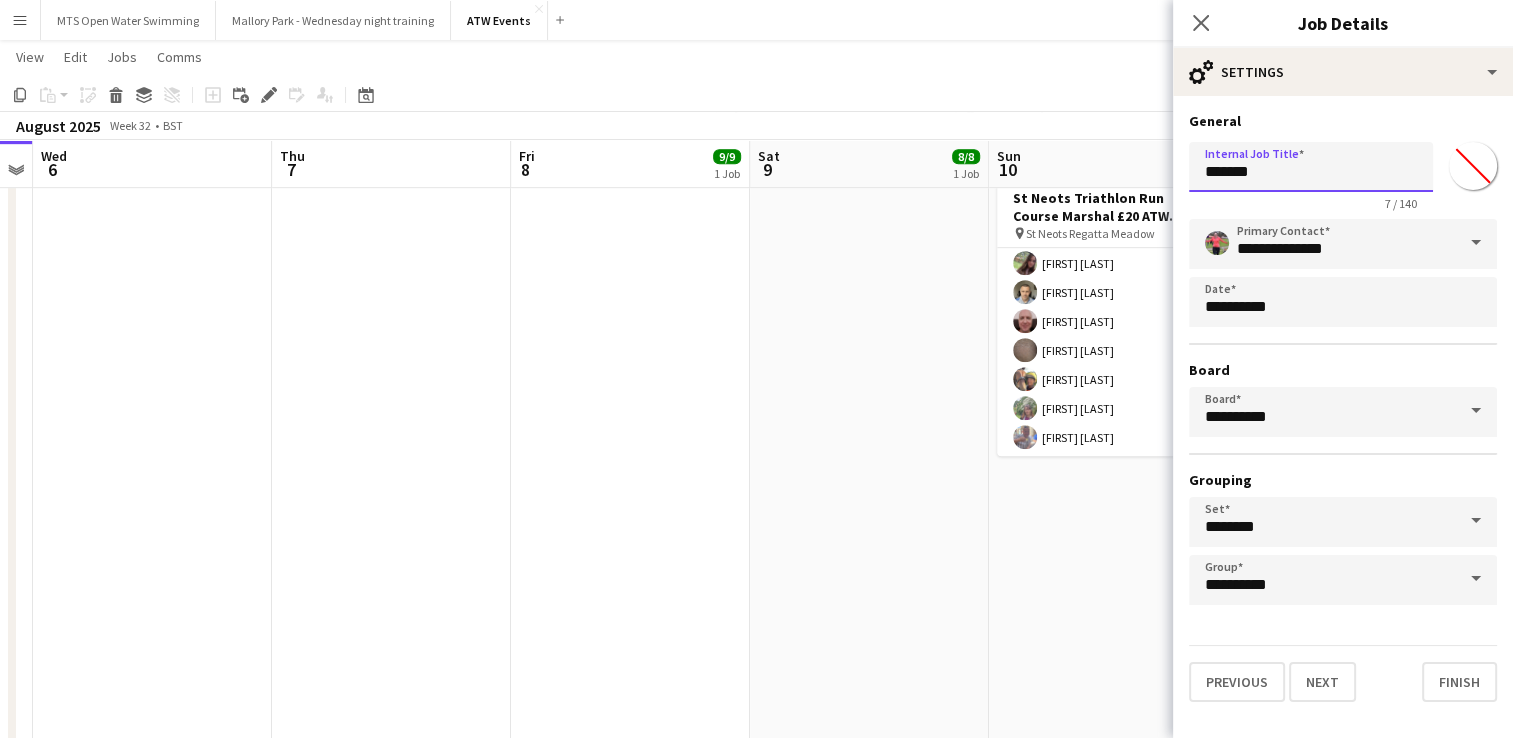 click on "*******" at bounding box center (1311, 167) 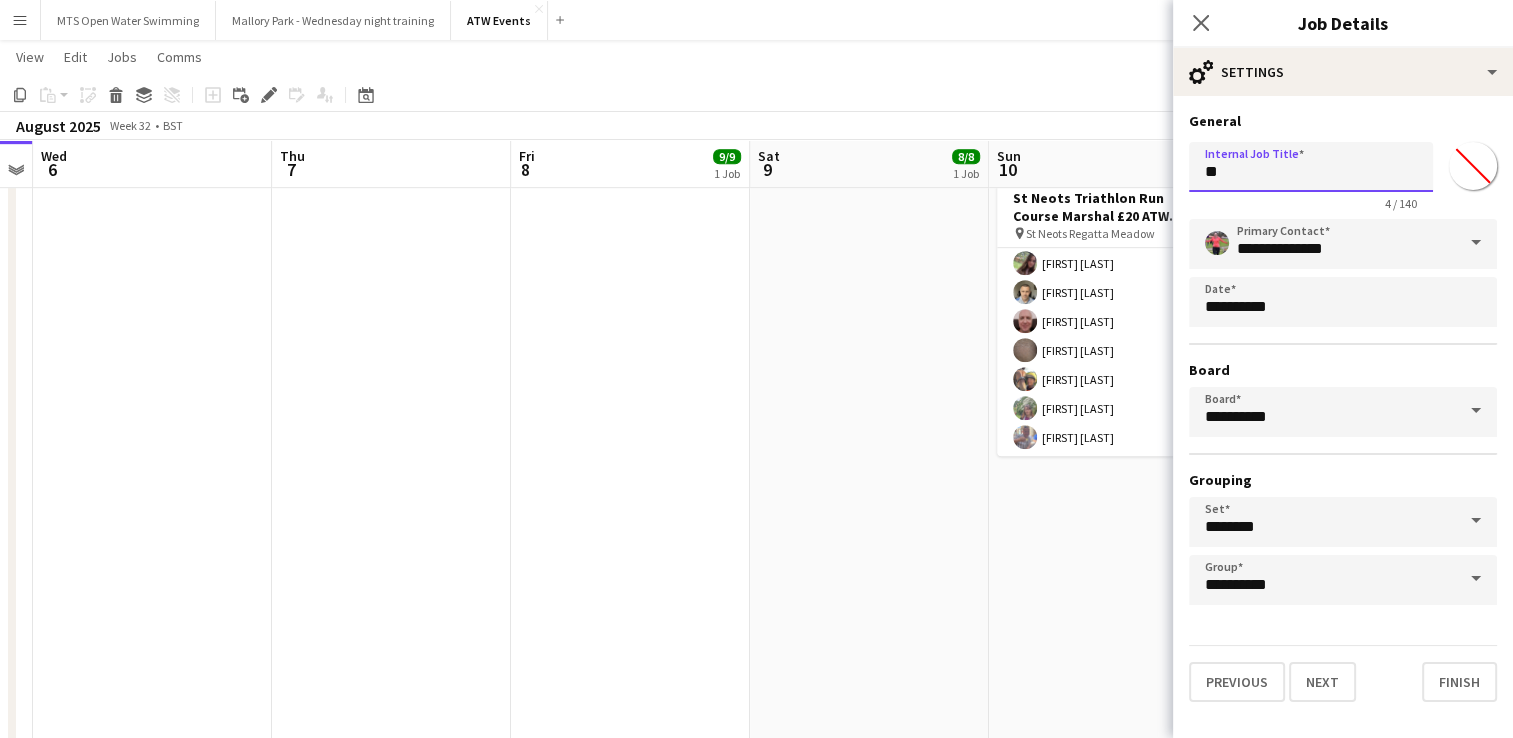 type on "*" 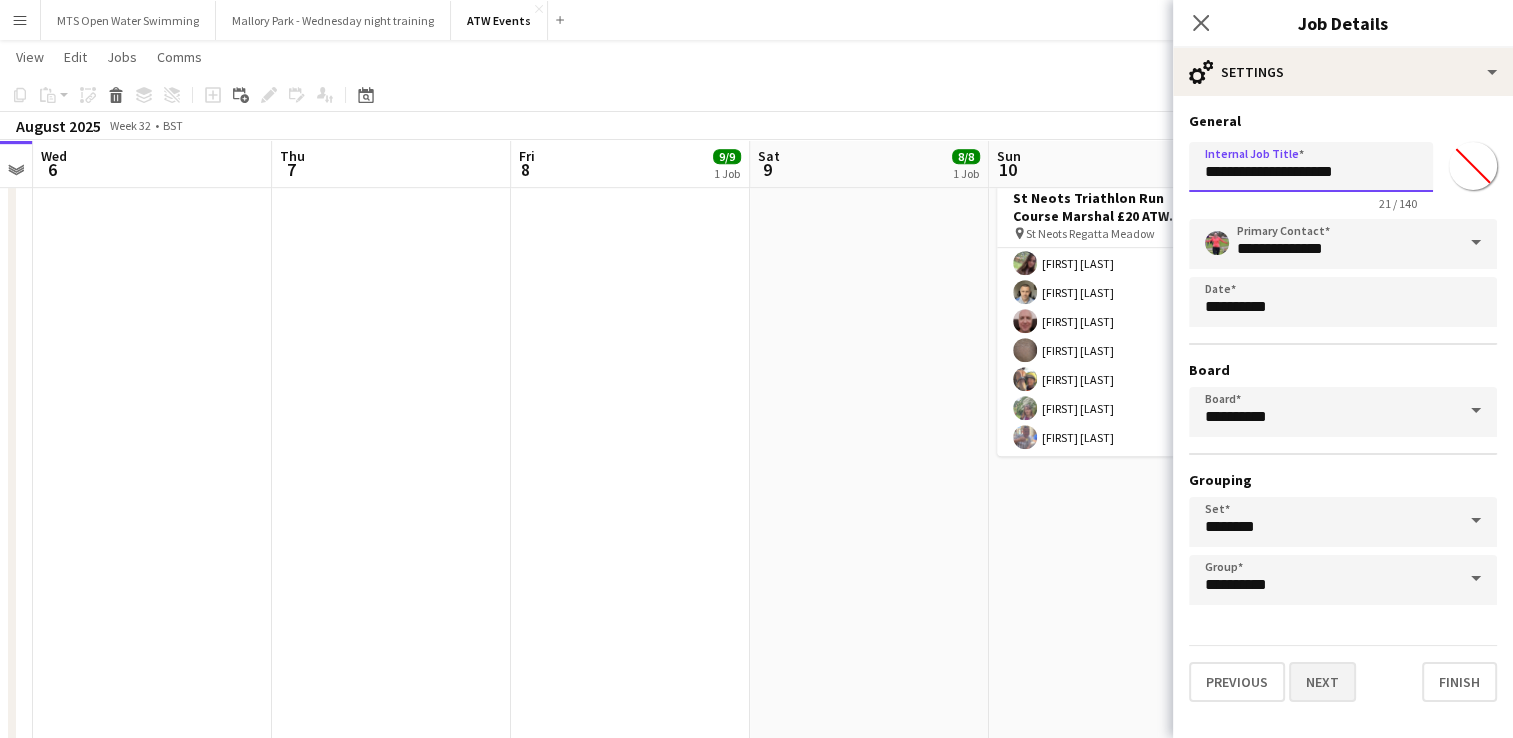 type on "**********" 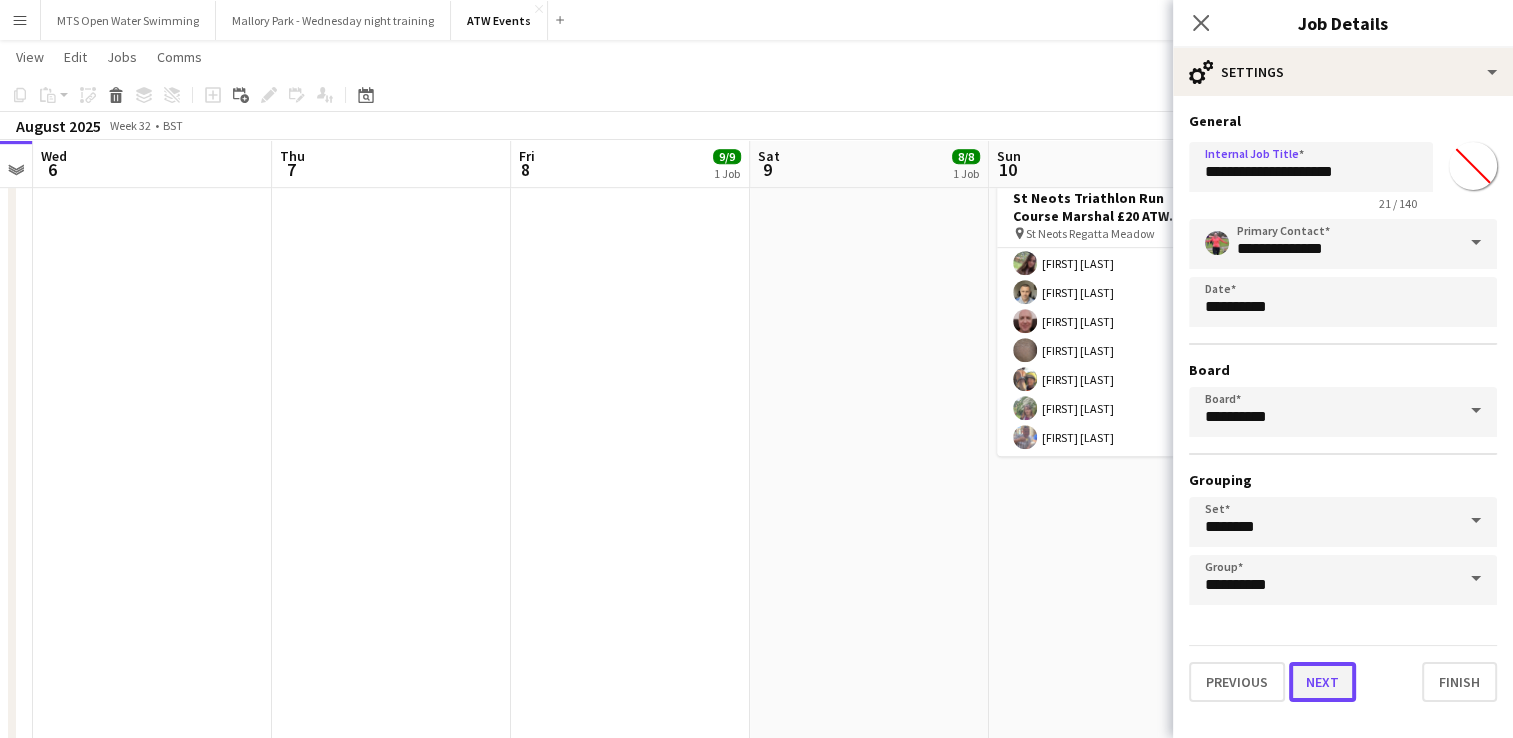 click on "Next" at bounding box center [1322, 682] 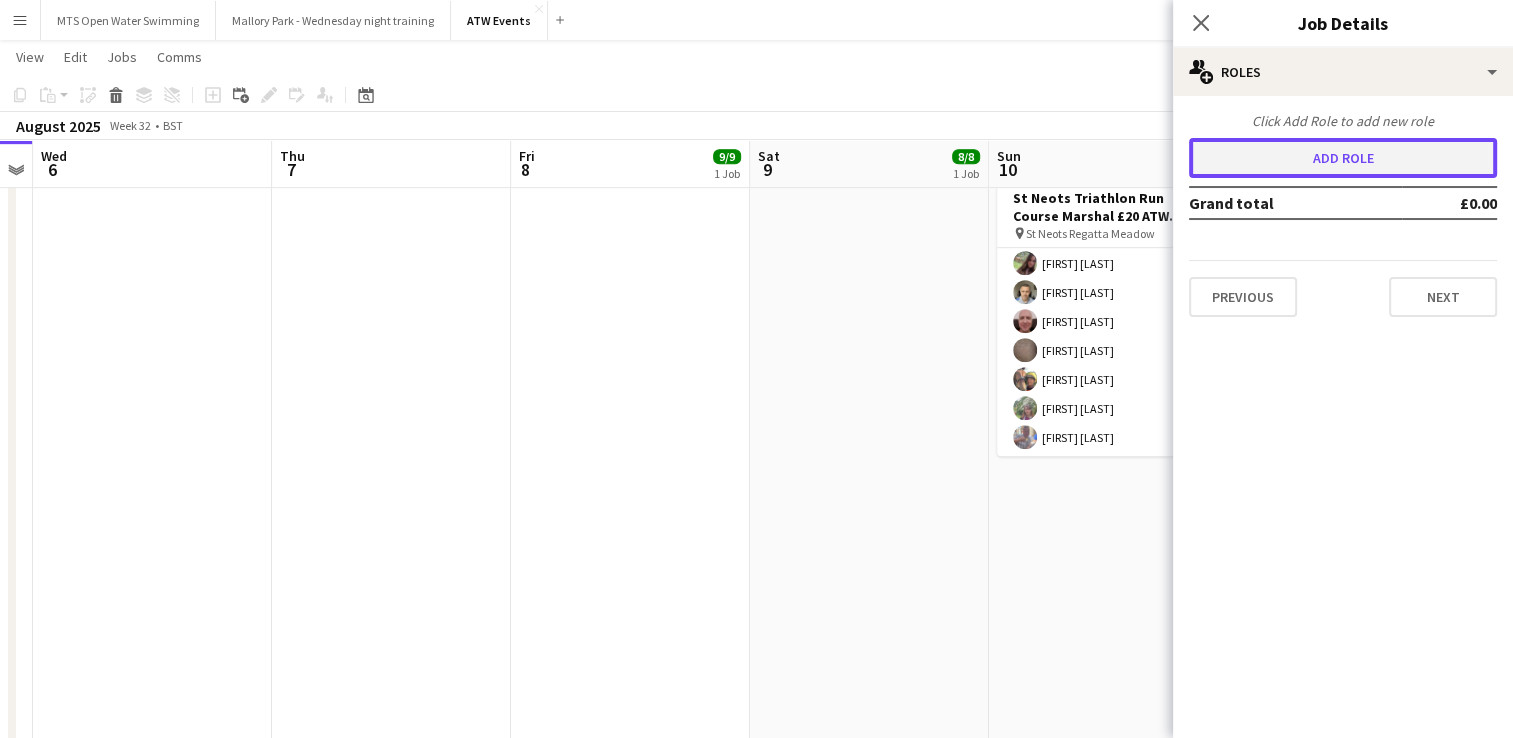 click on "Add role" at bounding box center (1343, 158) 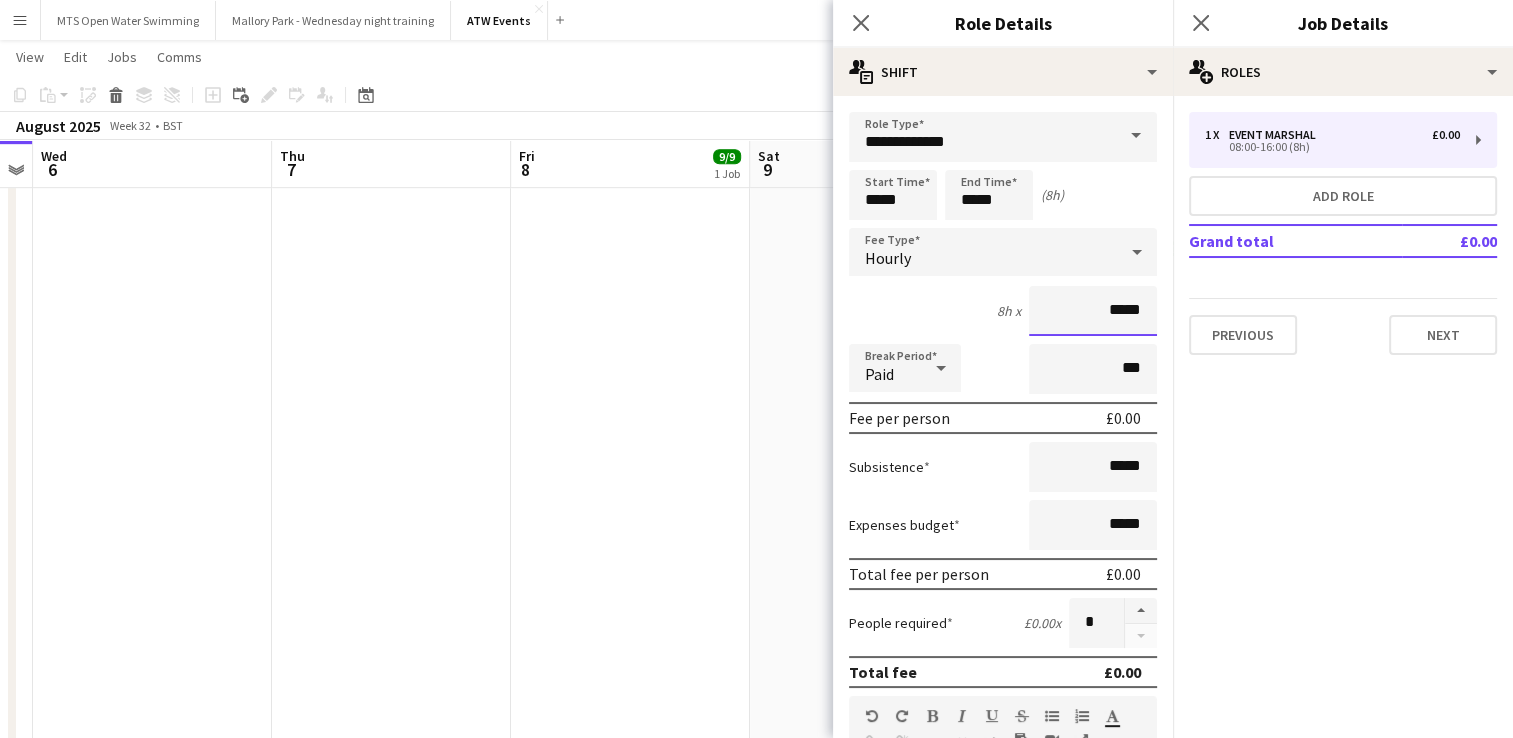 click on "*****" at bounding box center [1093, 311] 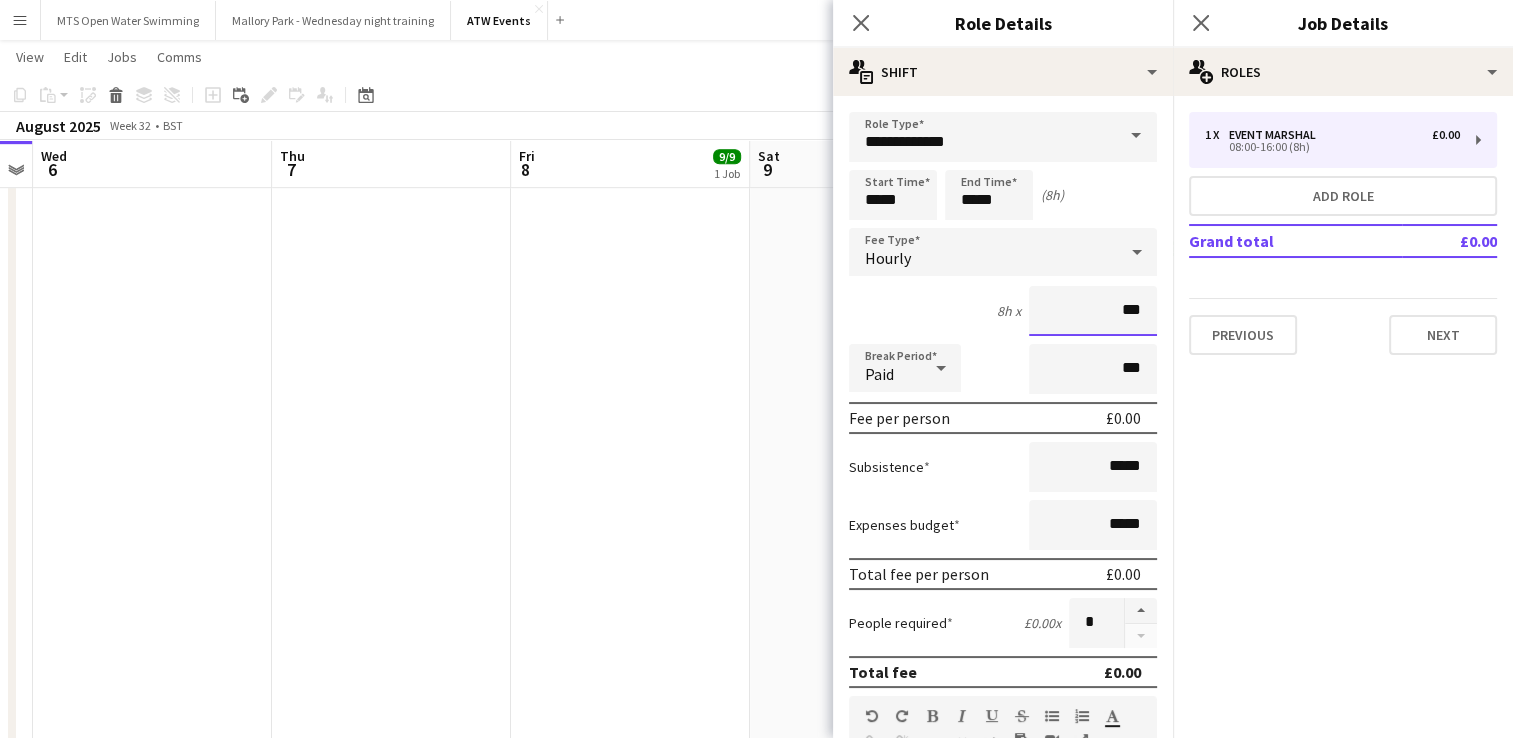 type on "**" 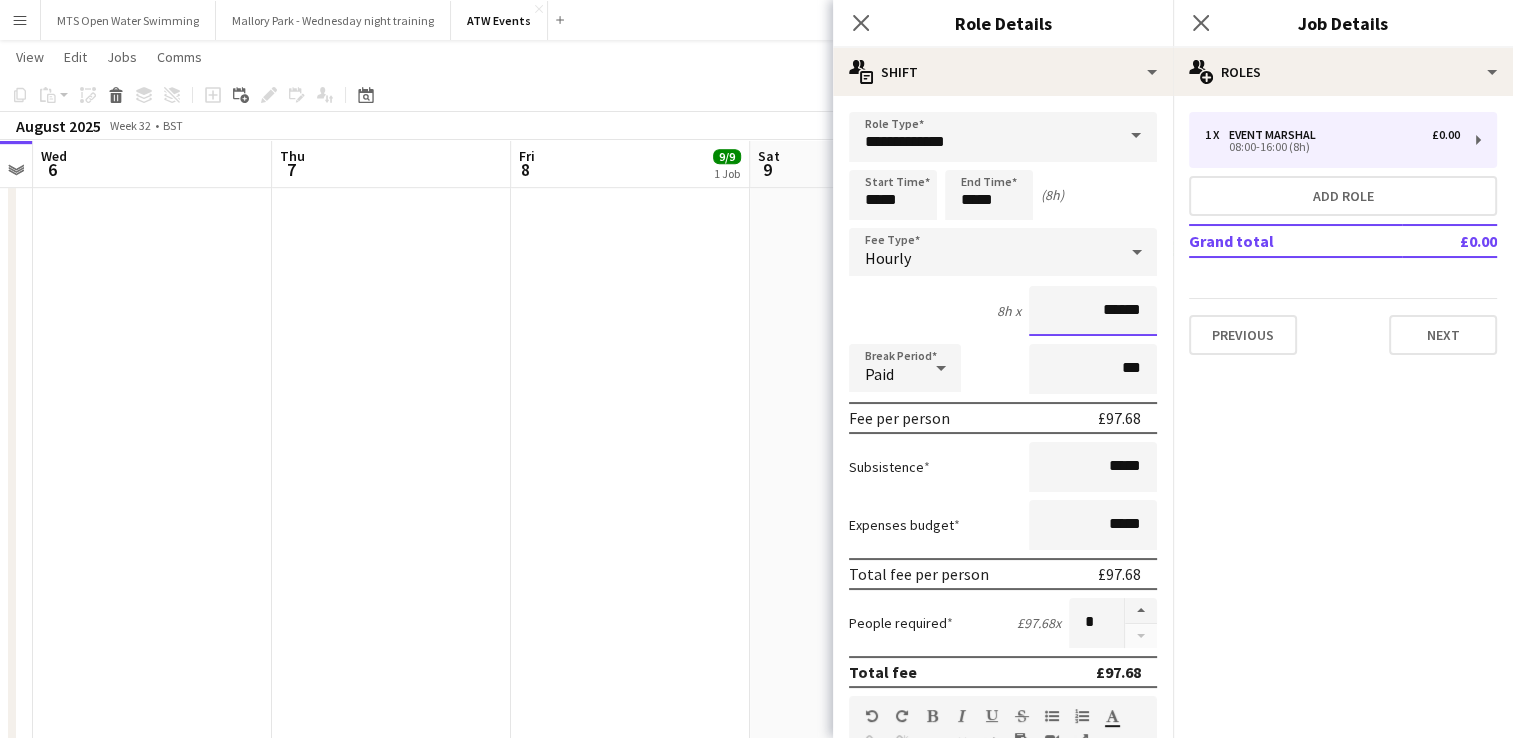 type on "******" 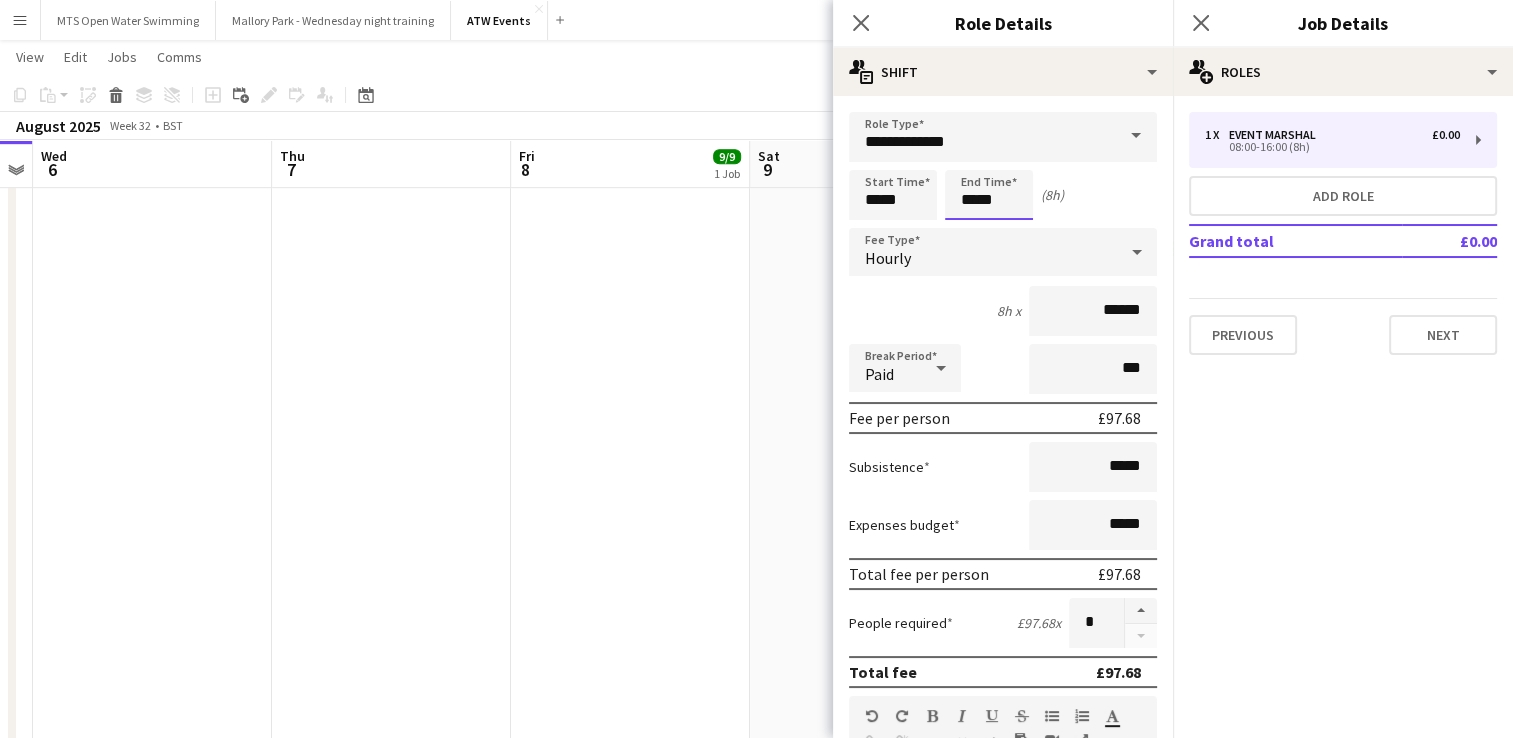 click on "*****" at bounding box center [989, 195] 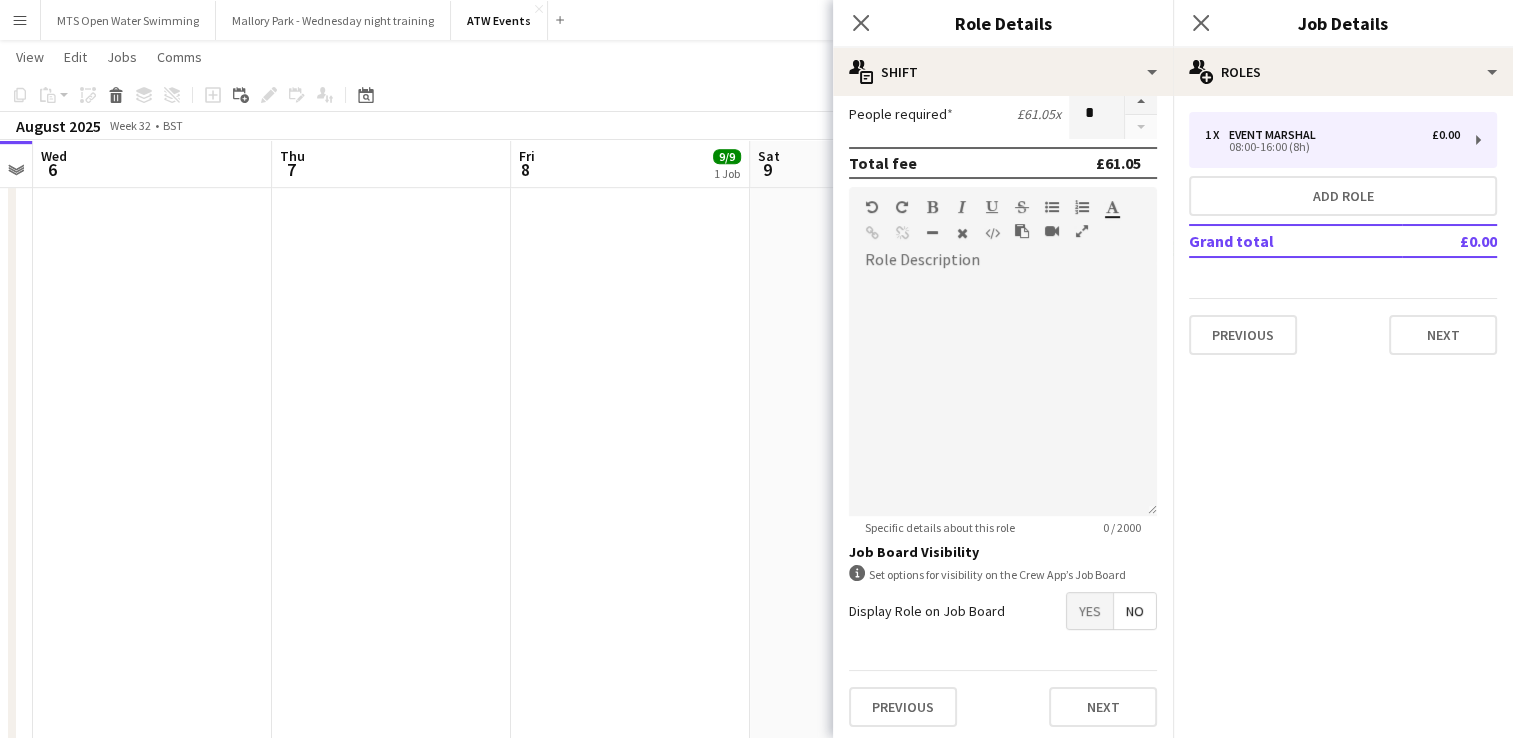 scroll, scrollTop: 0, scrollLeft: 0, axis: both 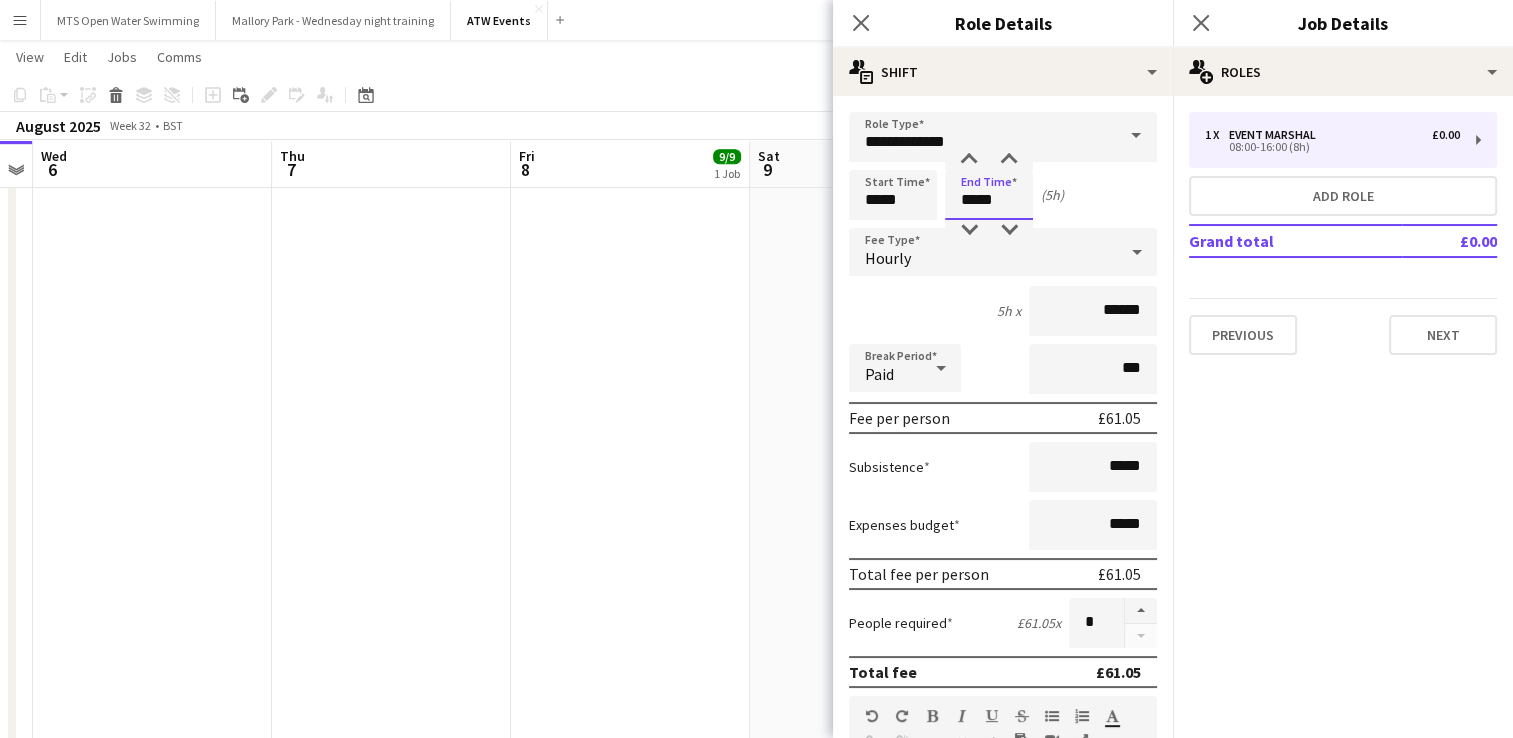 type on "*****" 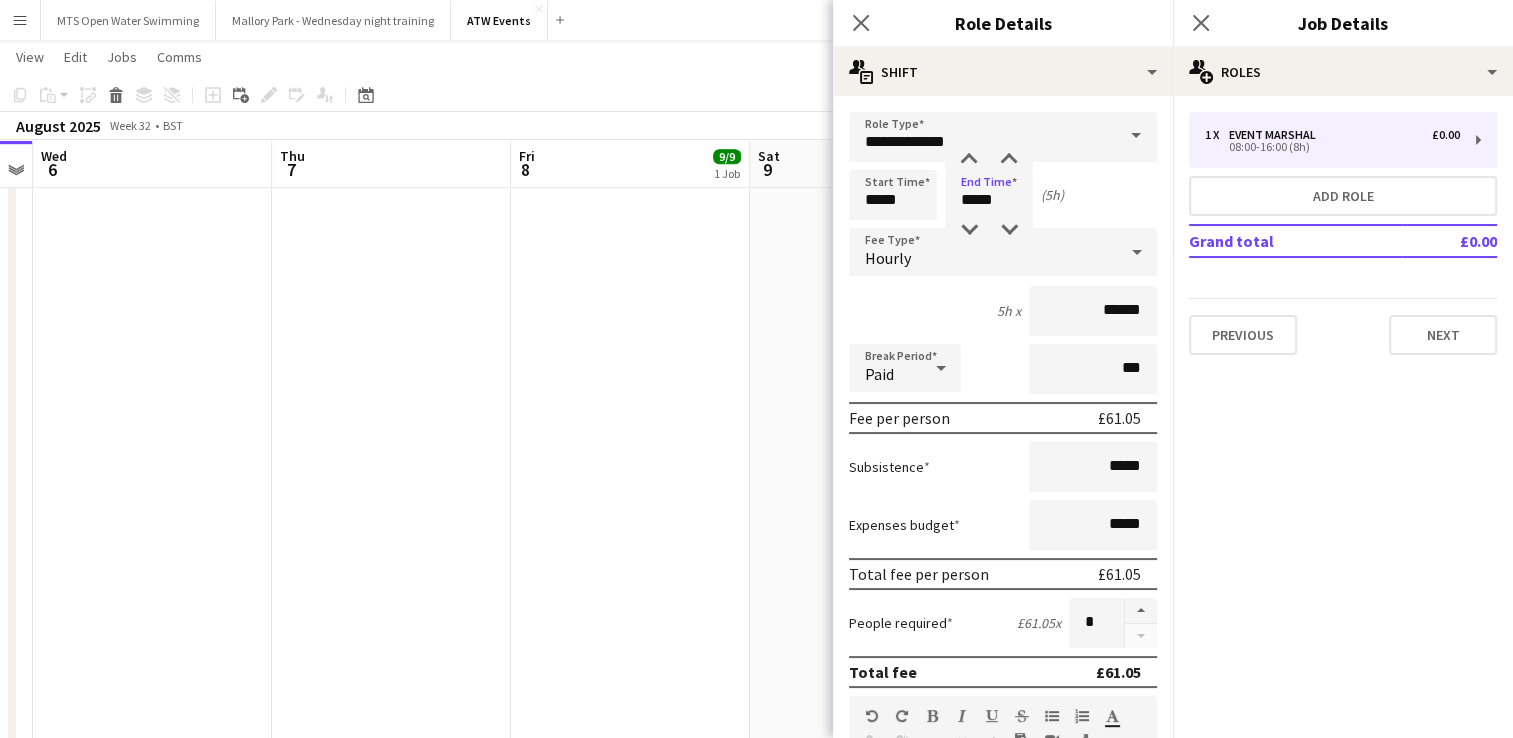 click on "05:30-13:00 (7h30m)    8/8   Dorney Triathlon Transition Marshal, paid at £12.21 per hour (over 21)
pin
Dorney Lake   1 Role   Event Marshal   8/8   05:30-13:00 (7h30m)
[FIRST] [LAST] [FIRST] [LAST] [FIRST] [LAST] [FIRST] [LAST] [FIRST] [LAST] [FIRST] [LAST] [FIRST] [LAST] [FIRST] [LAST]" at bounding box center (869, 492) 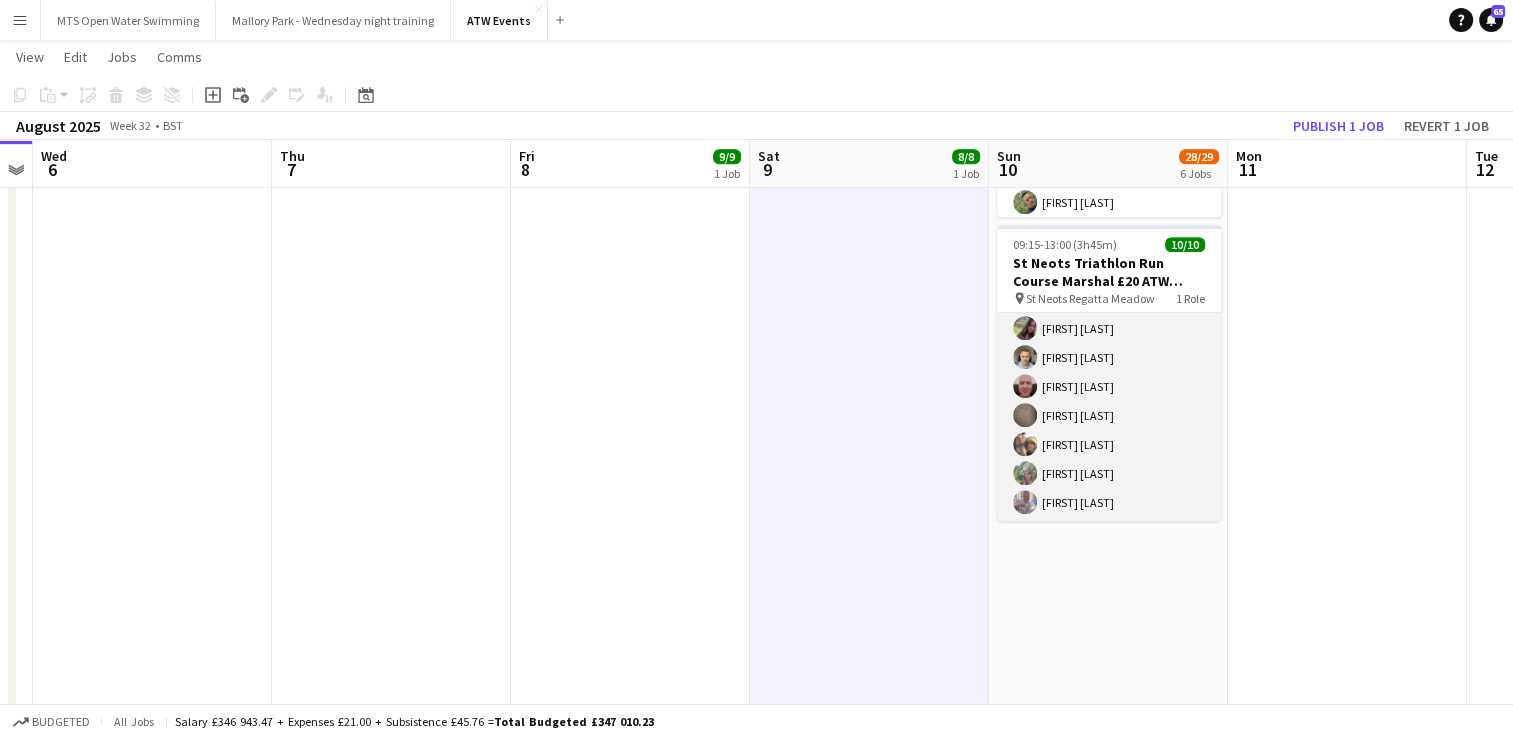 scroll, scrollTop: 0, scrollLeft: 0, axis: both 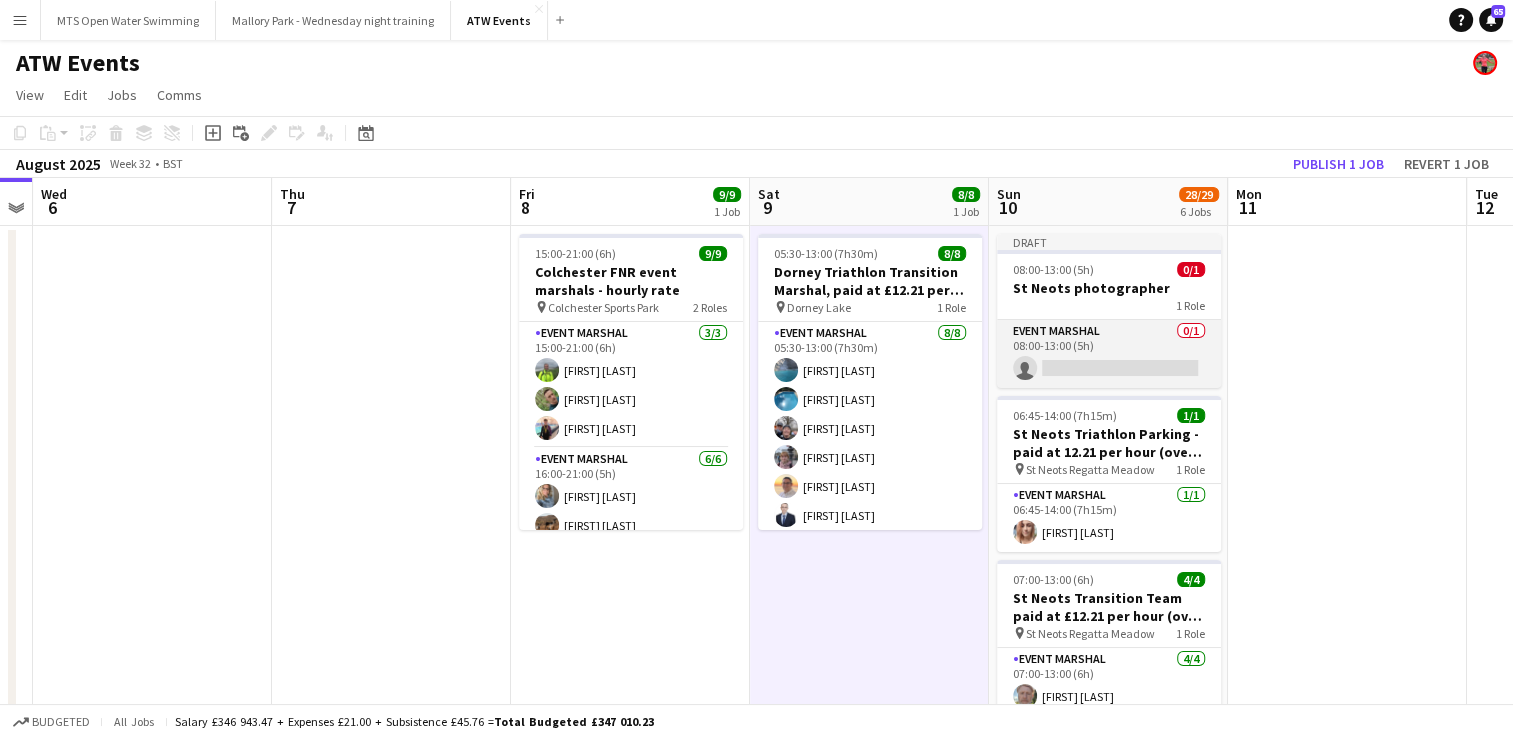 click on "Event Marshal   0/1   08:00-13:00 (5h)
single-neutral-actions" at bounding box center (1109, 354) 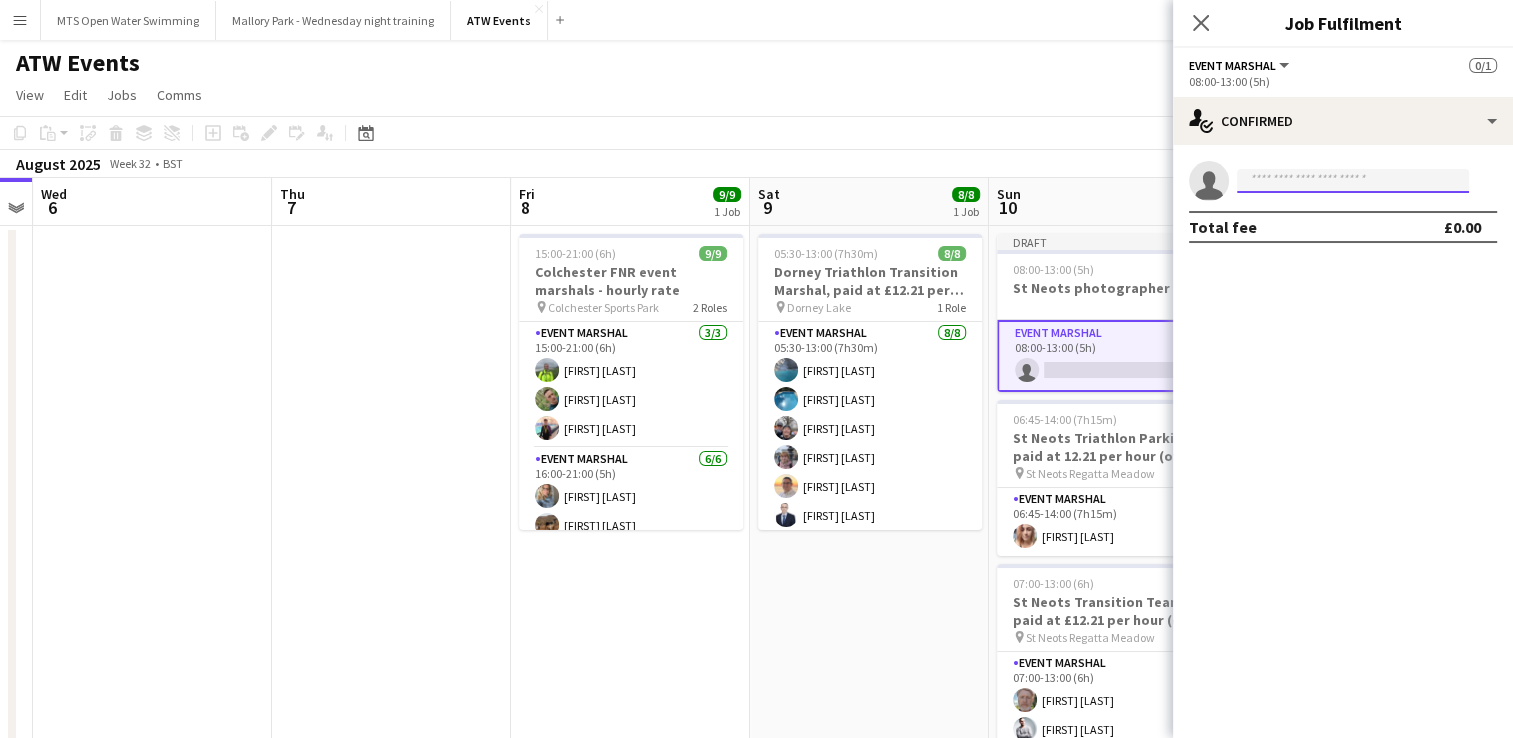 click at bounding box center [1353, 181] 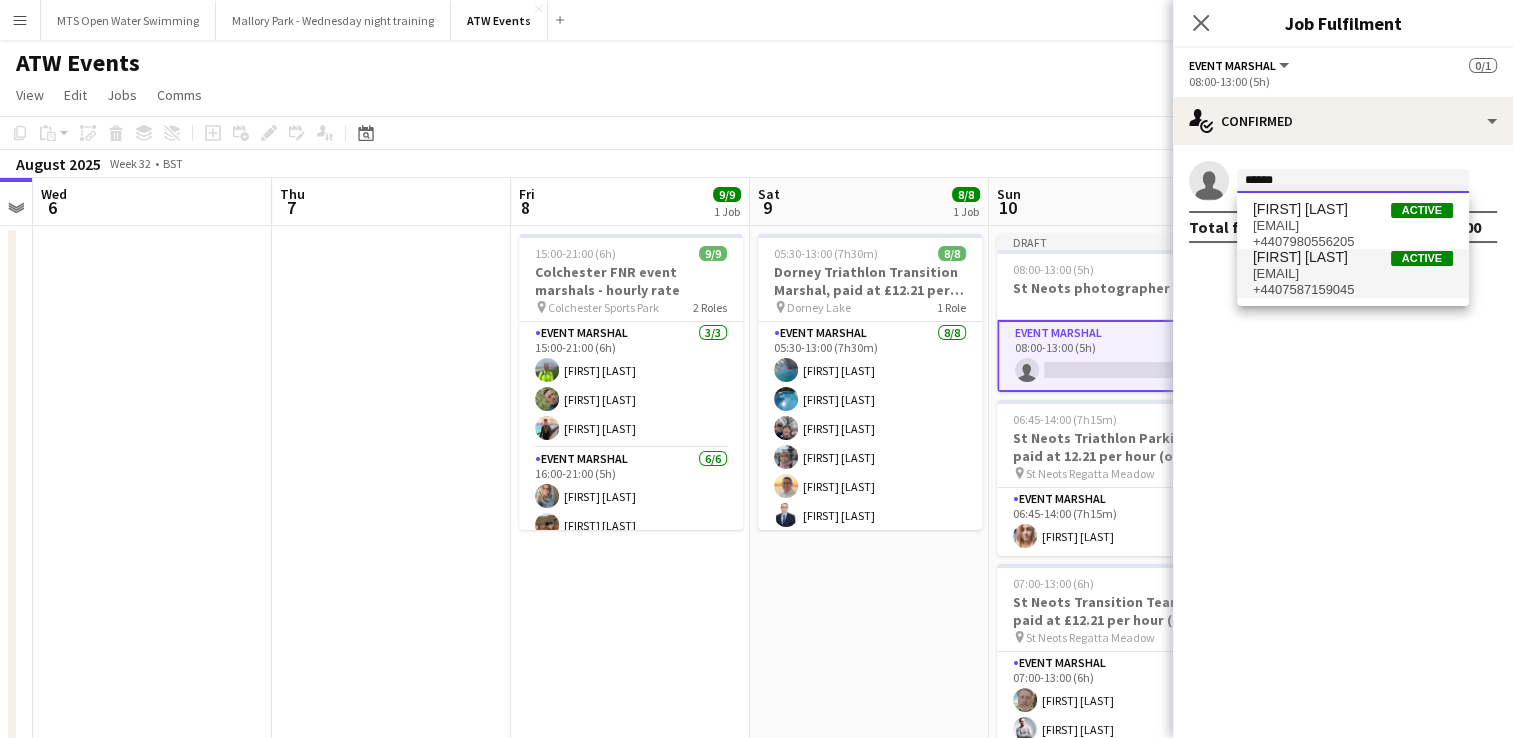 type on "******" 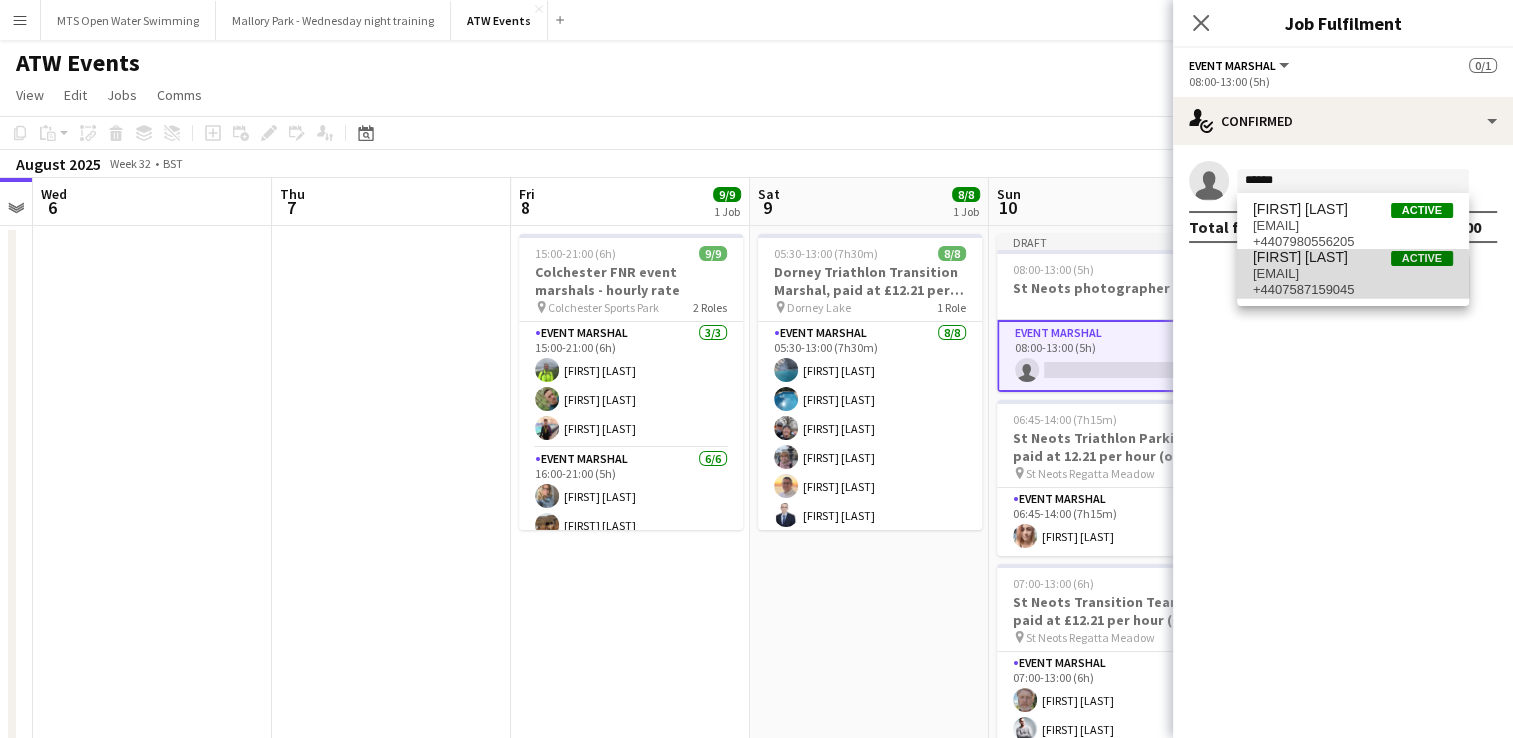 click on "[EMAIL]" at bounding box center [1353, 274] 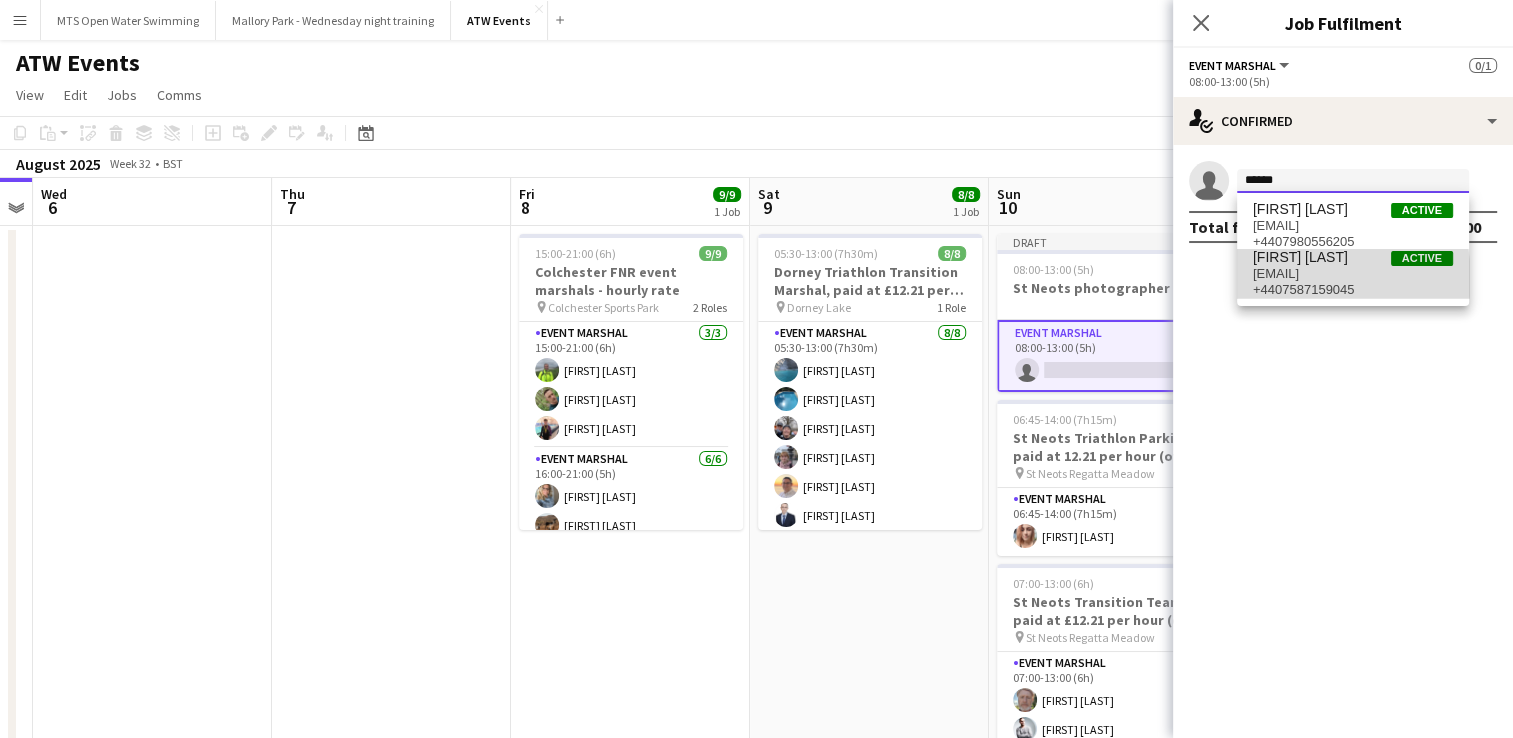 type 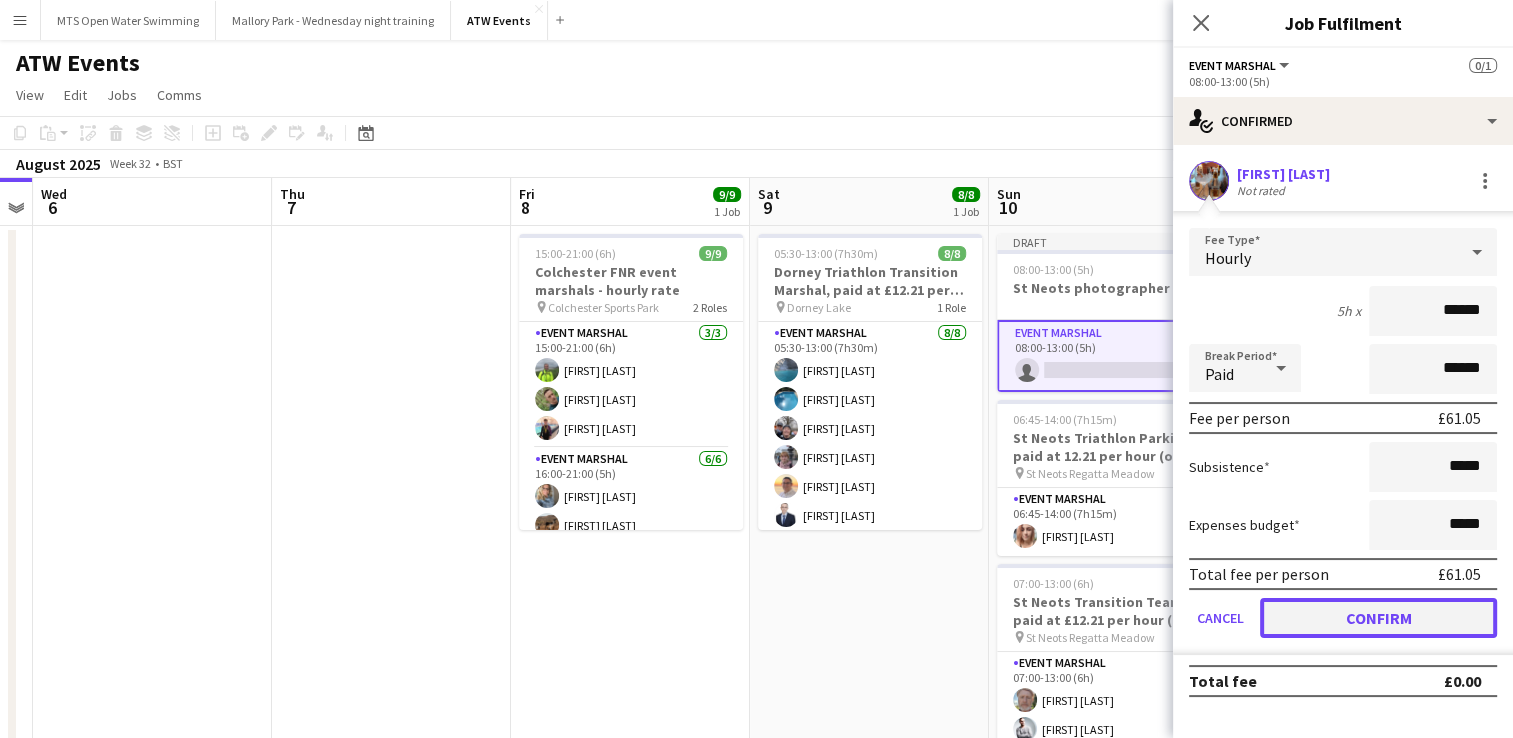 click on "Confirm" at bounding box center [1378, 618] 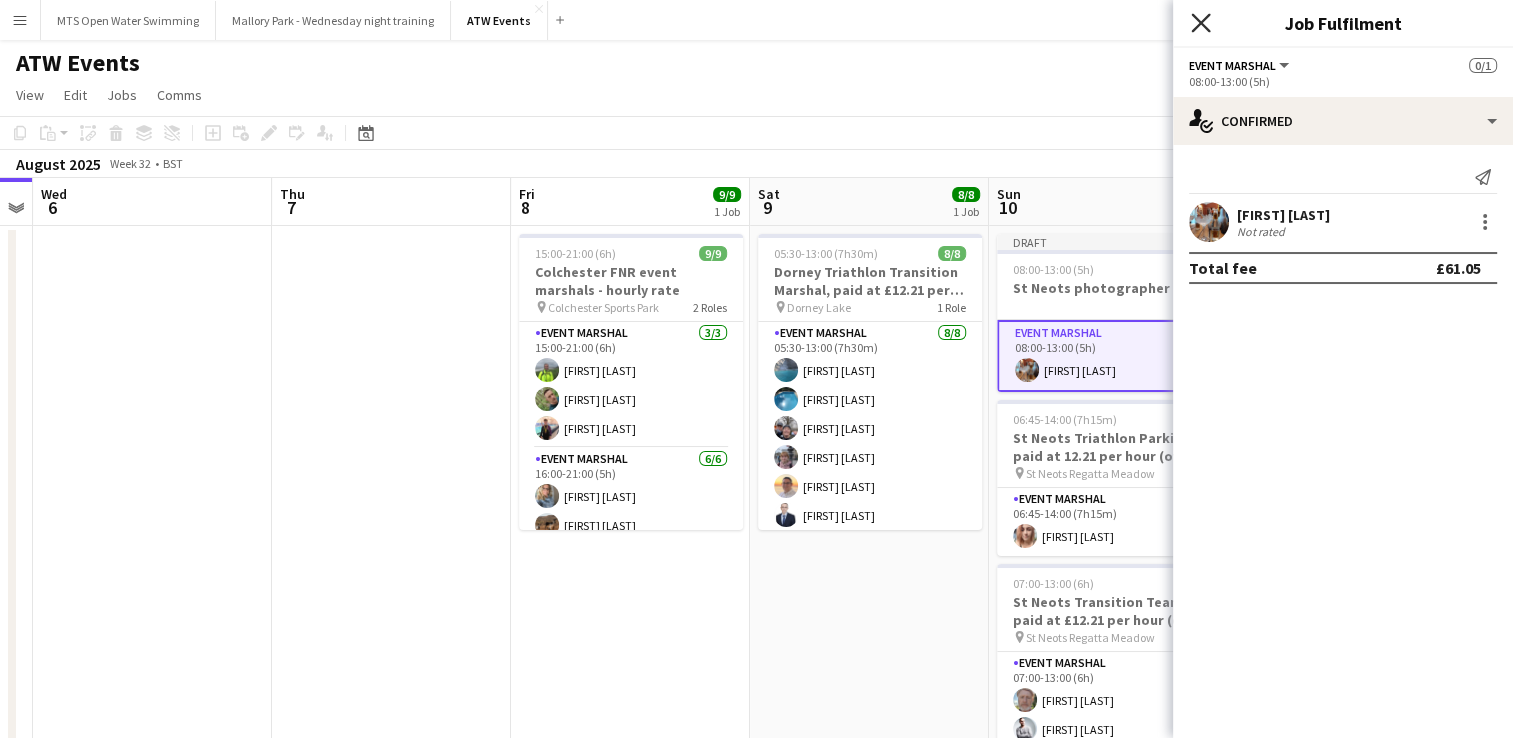 click 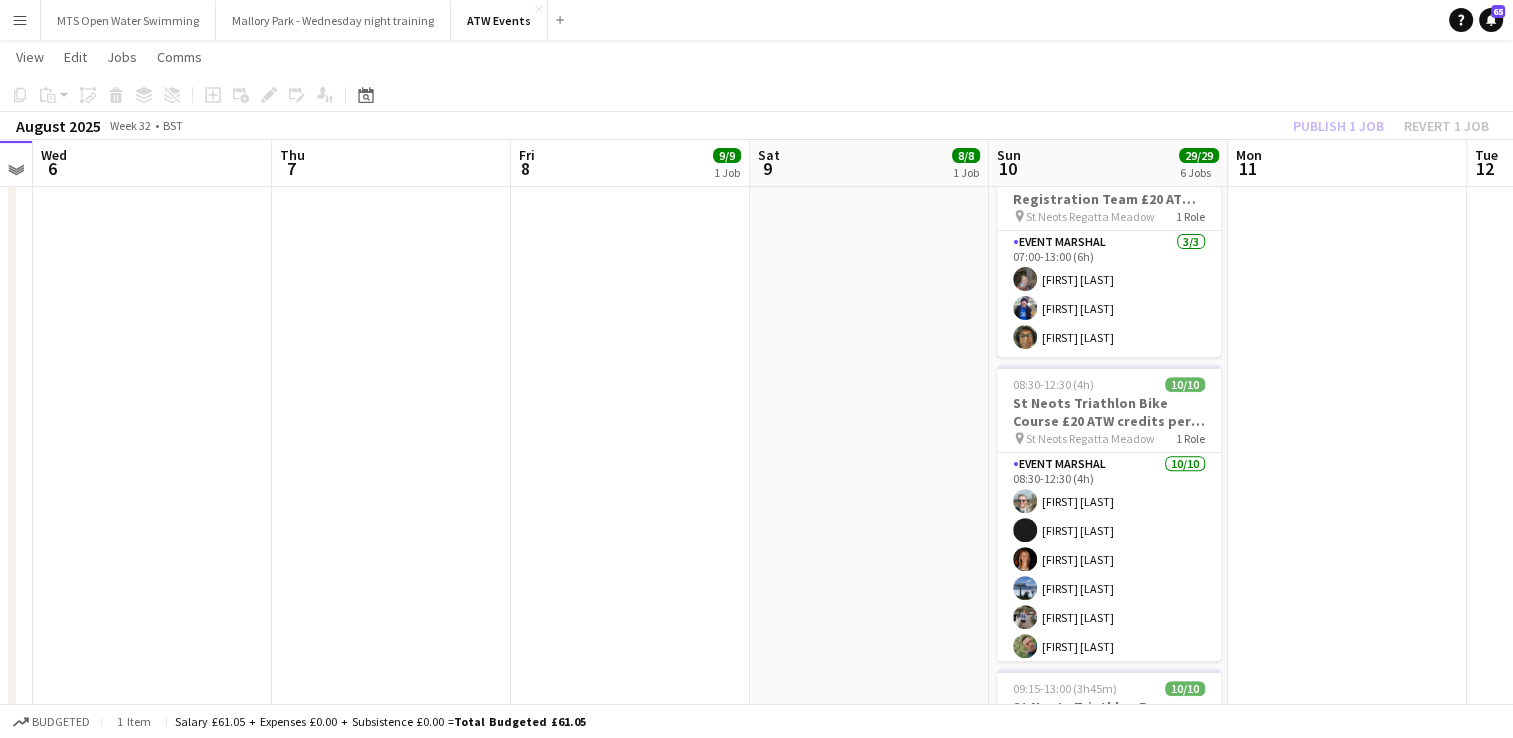 scroll, scrollTop: 668, scrollLeft: 0, axis: vertical 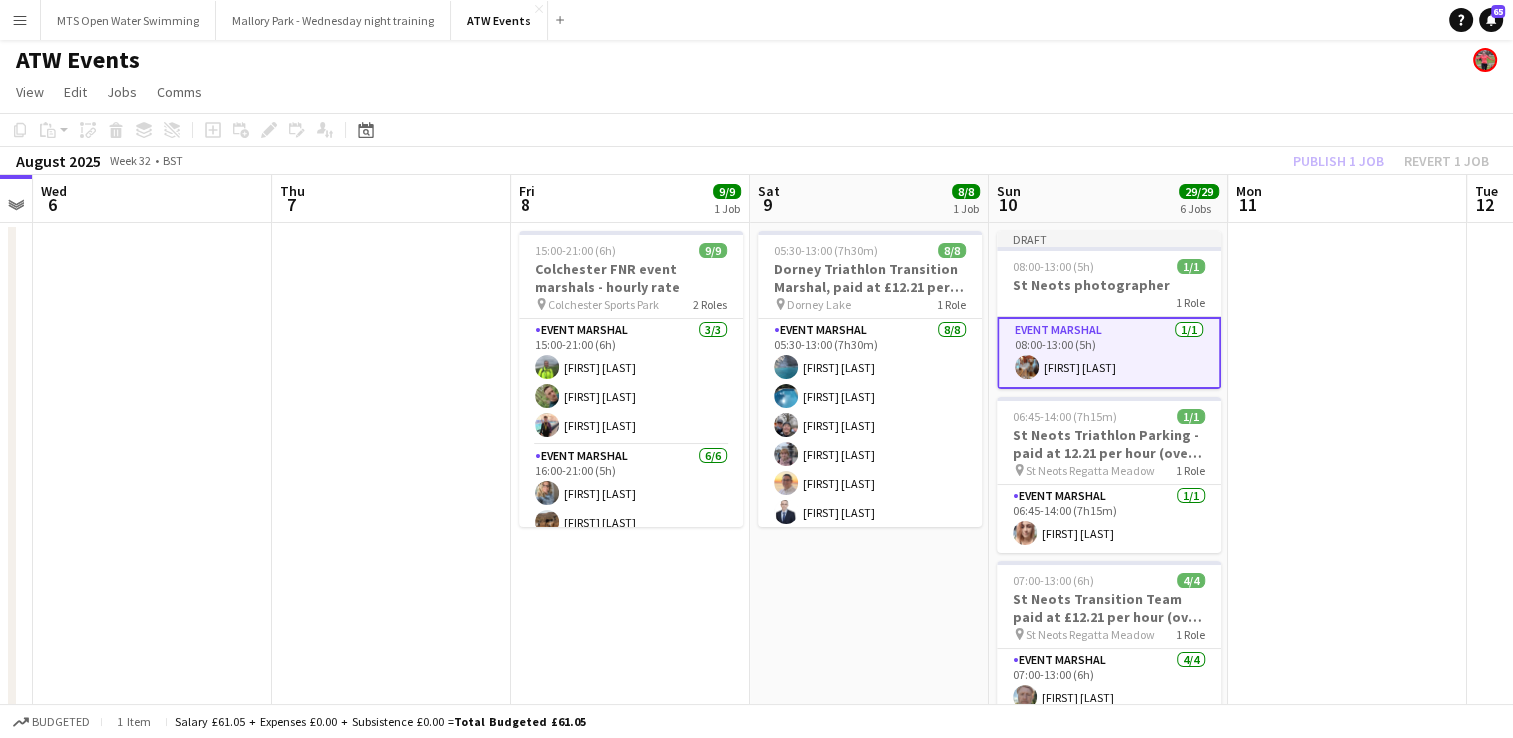 click on "Publish 1 job   Revert 1 job" 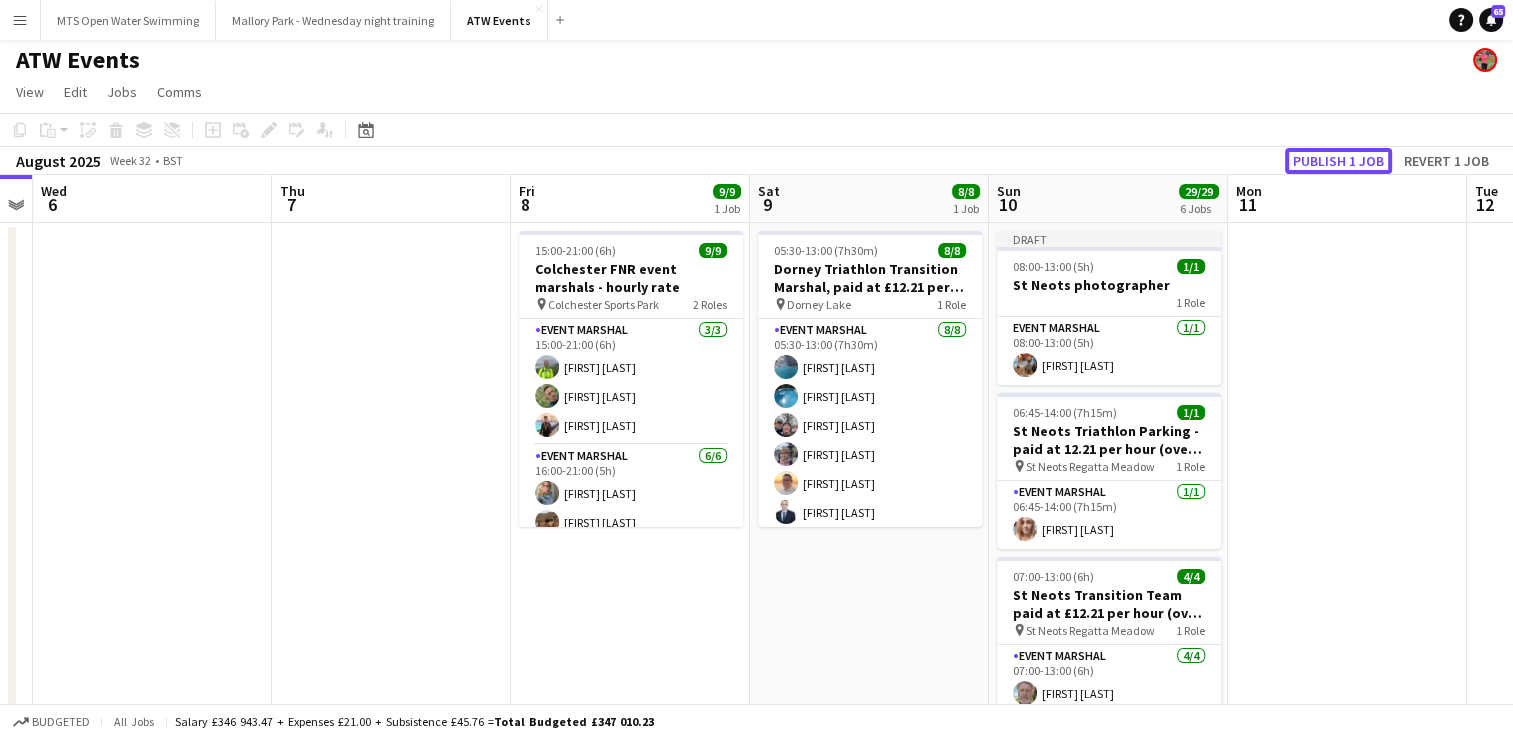 click on "Publish 1 job" 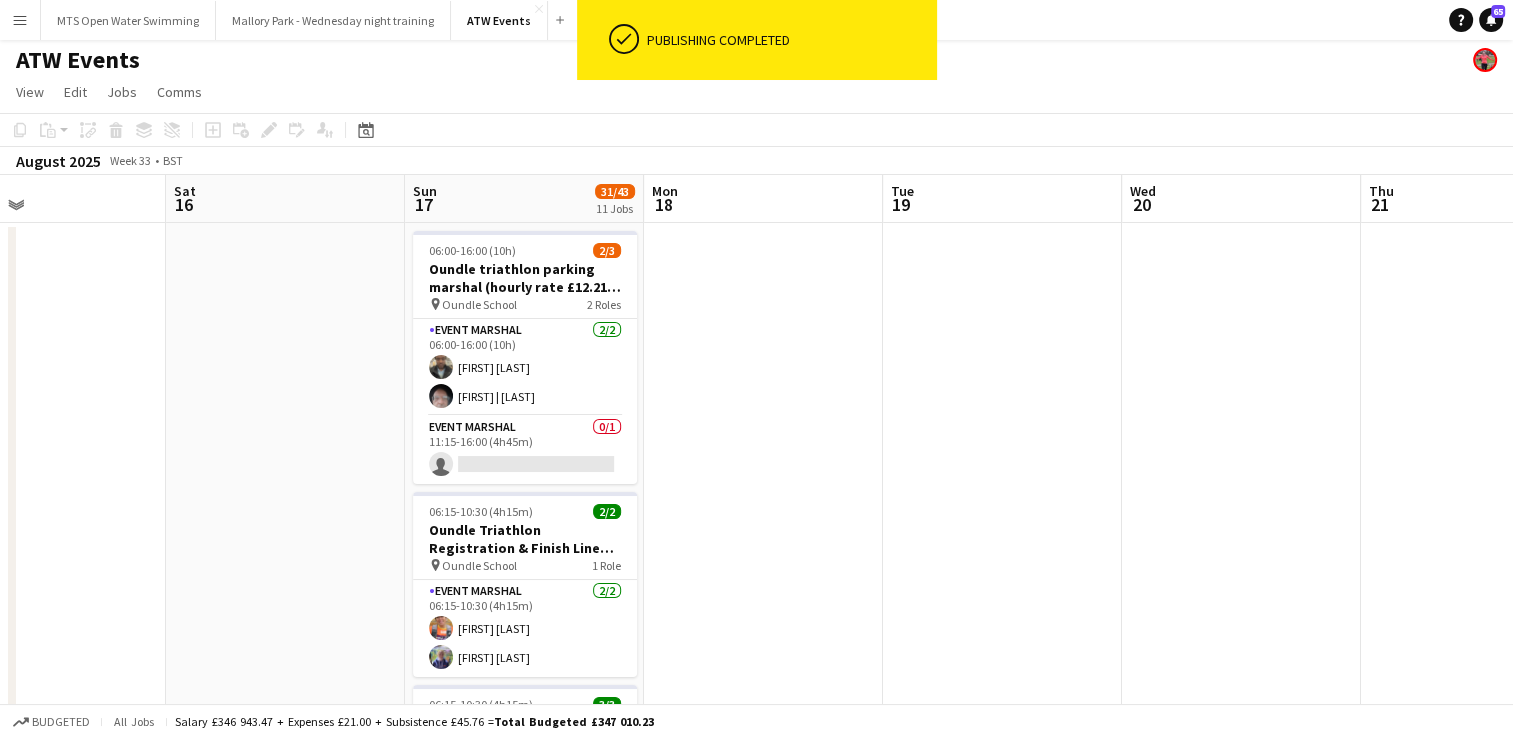 scroll, scrollTop: 0, scrollLeft: 621, axis: horizontal 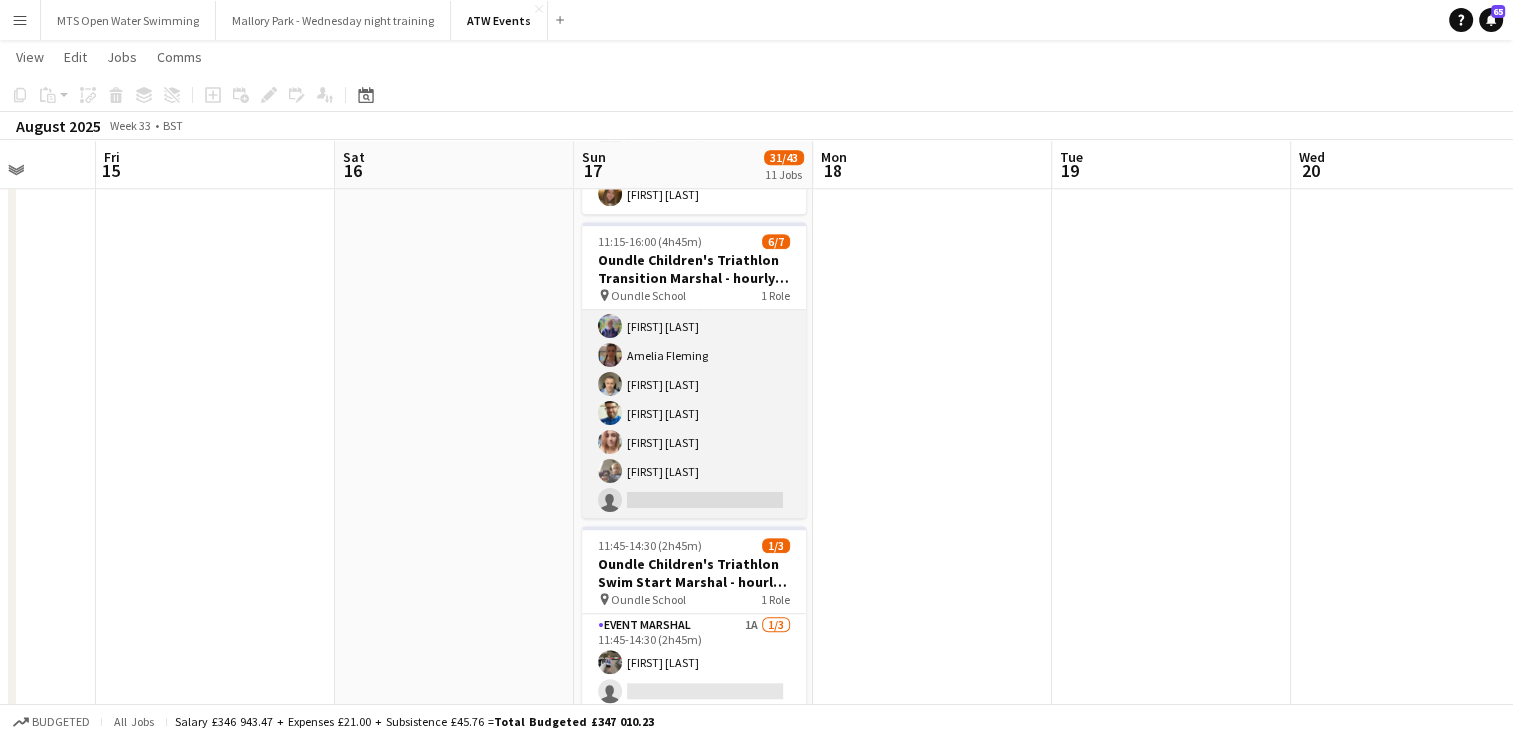 click on "Event Marshal   3A   6/7   11:15-16:00 (4h45m)
[FIRST] [LAST] [FIRST] [LAST] [FIRST] [LAST] [FIRST] [LAST] [FIRST] [LAST] [FIRST] [LAST]
single-neutral-actions" at bounding box center (694, 399) 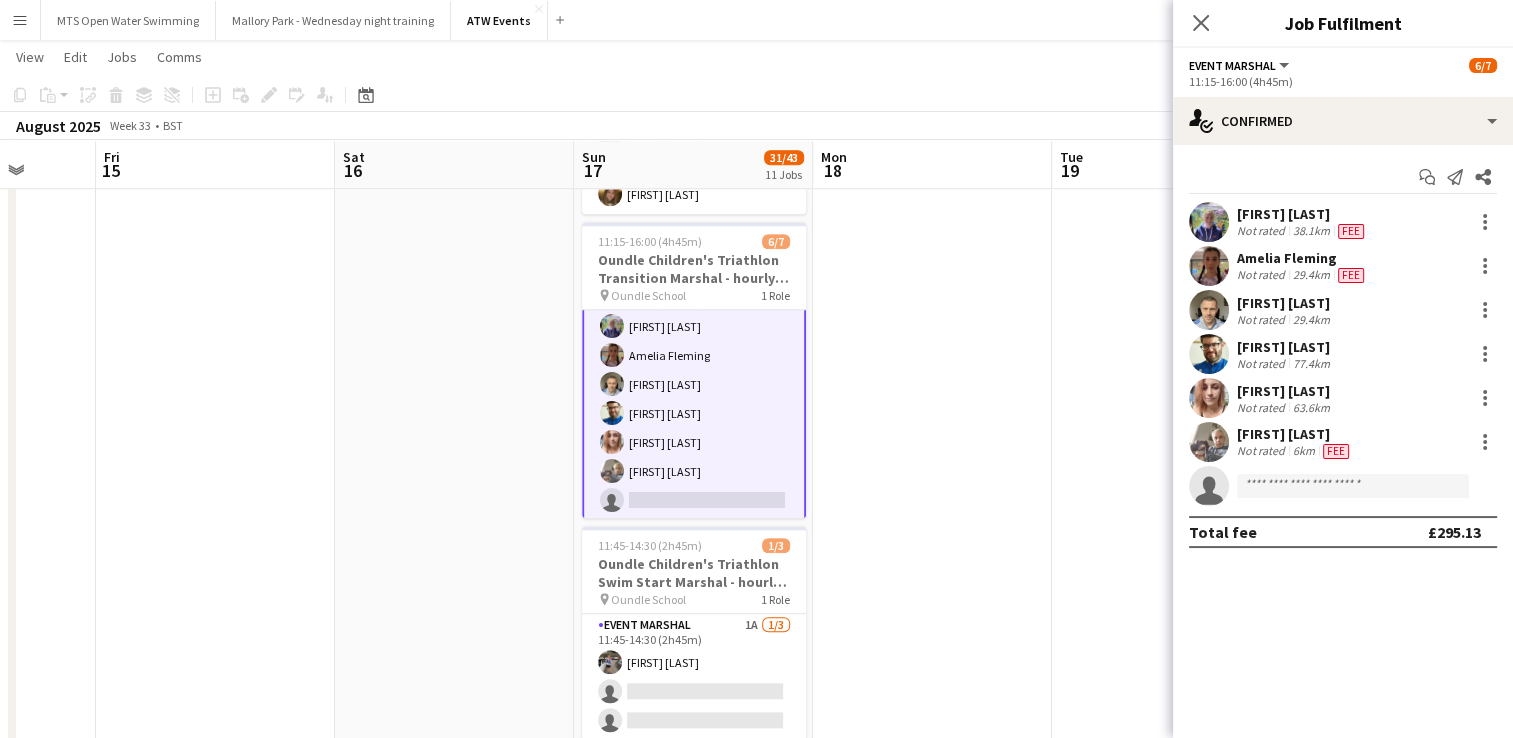 scroll, scrollTop: 0, scrollLeft: 0, axis: both 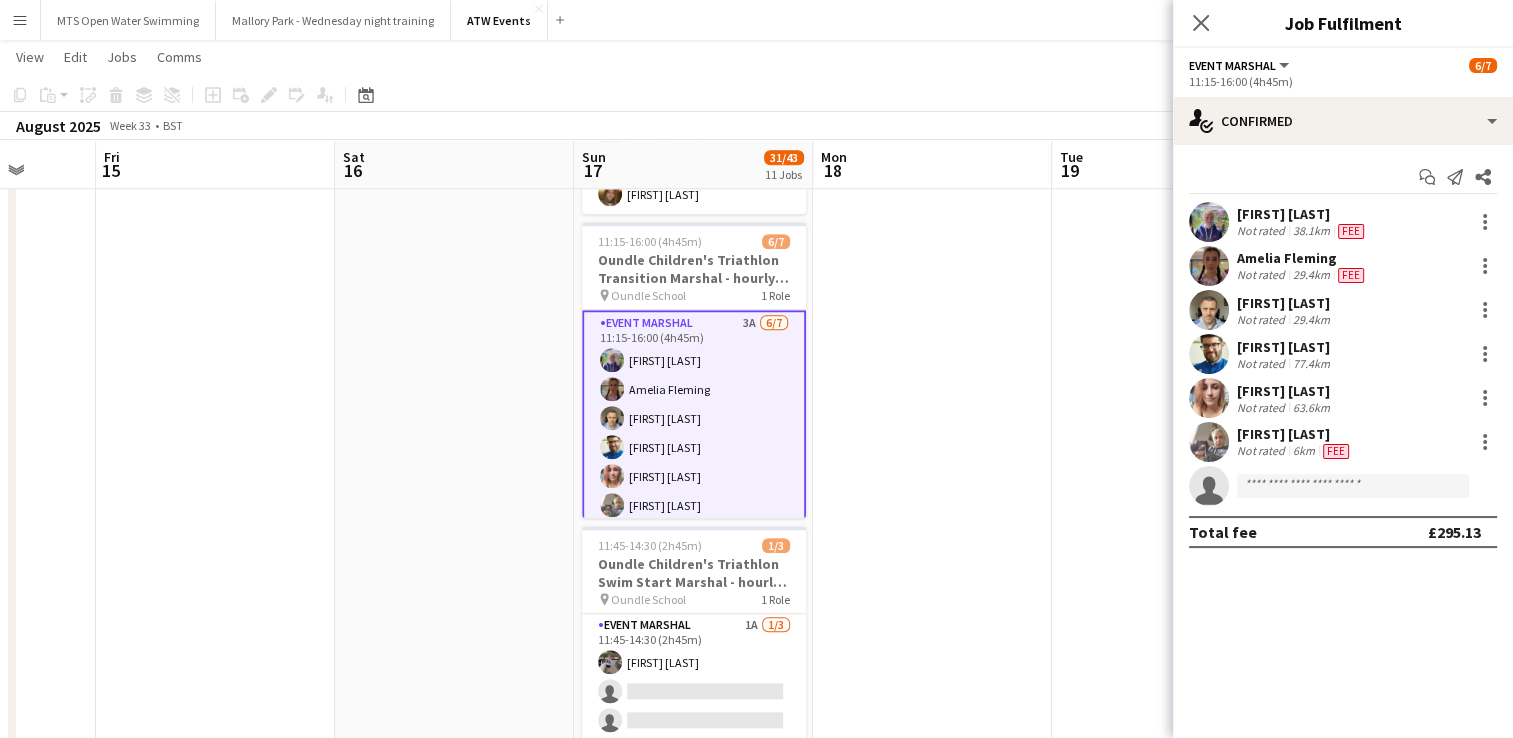 click on "Event Marshal   3A   6/7   11:15-16:00 (4h45m)
[FIRST] [LAST] [FIRST] [LAST] [FIRST] [LAST] [FIRST] [LAST] [FIRST] [LAST] [FIRST] [LAST]
single-neutral-actions" at bounding box center (694, 433) 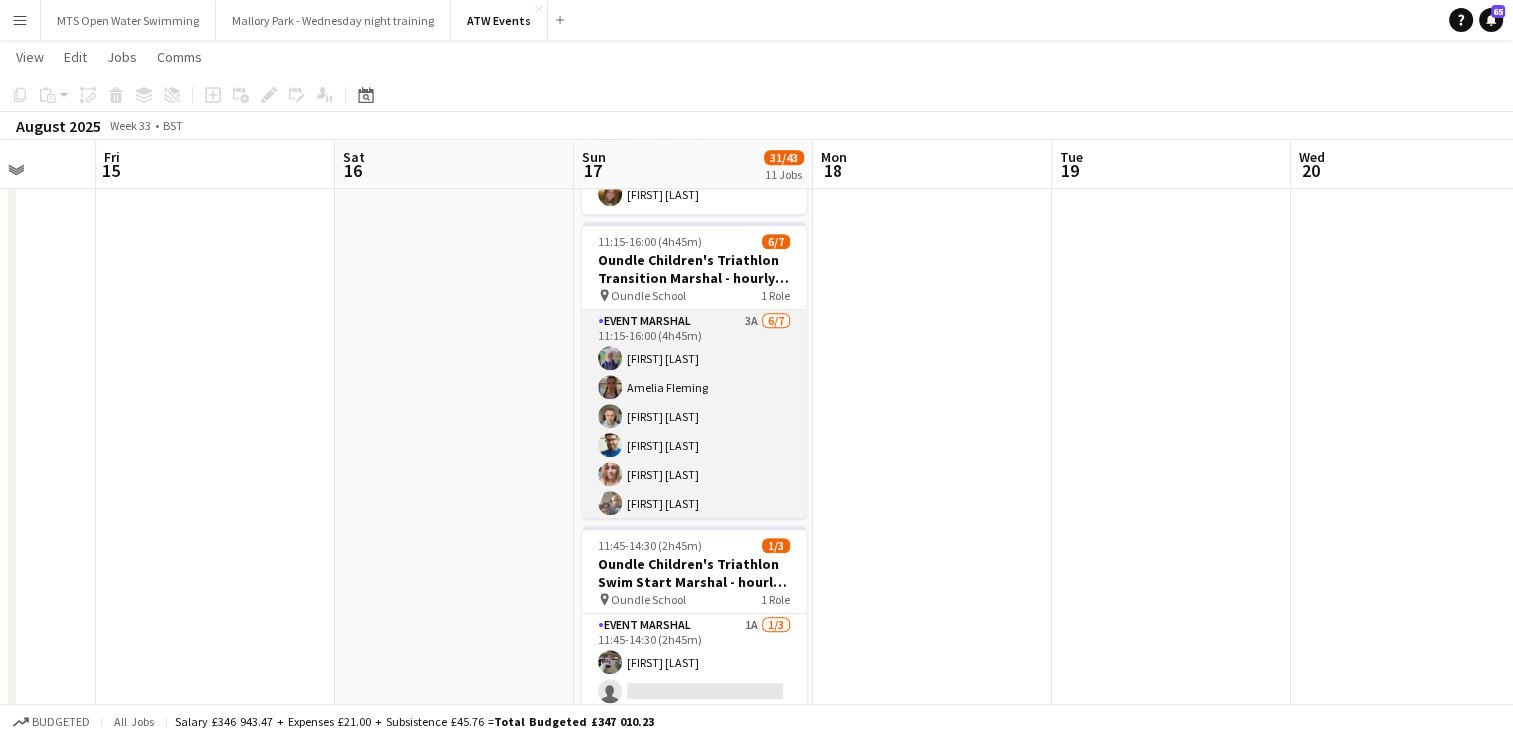 click on "Event Marshal   3A   6/7   11:15-16:00 (4h45m)
[FIRST] [LAST] [FIRST] [LAST] [FIRST] [LAST] [FIRST] [LAST] [FIRST] [LAST] [FIRST] [LAST]
single-neutral-actions" at bounding box center (694, 431) 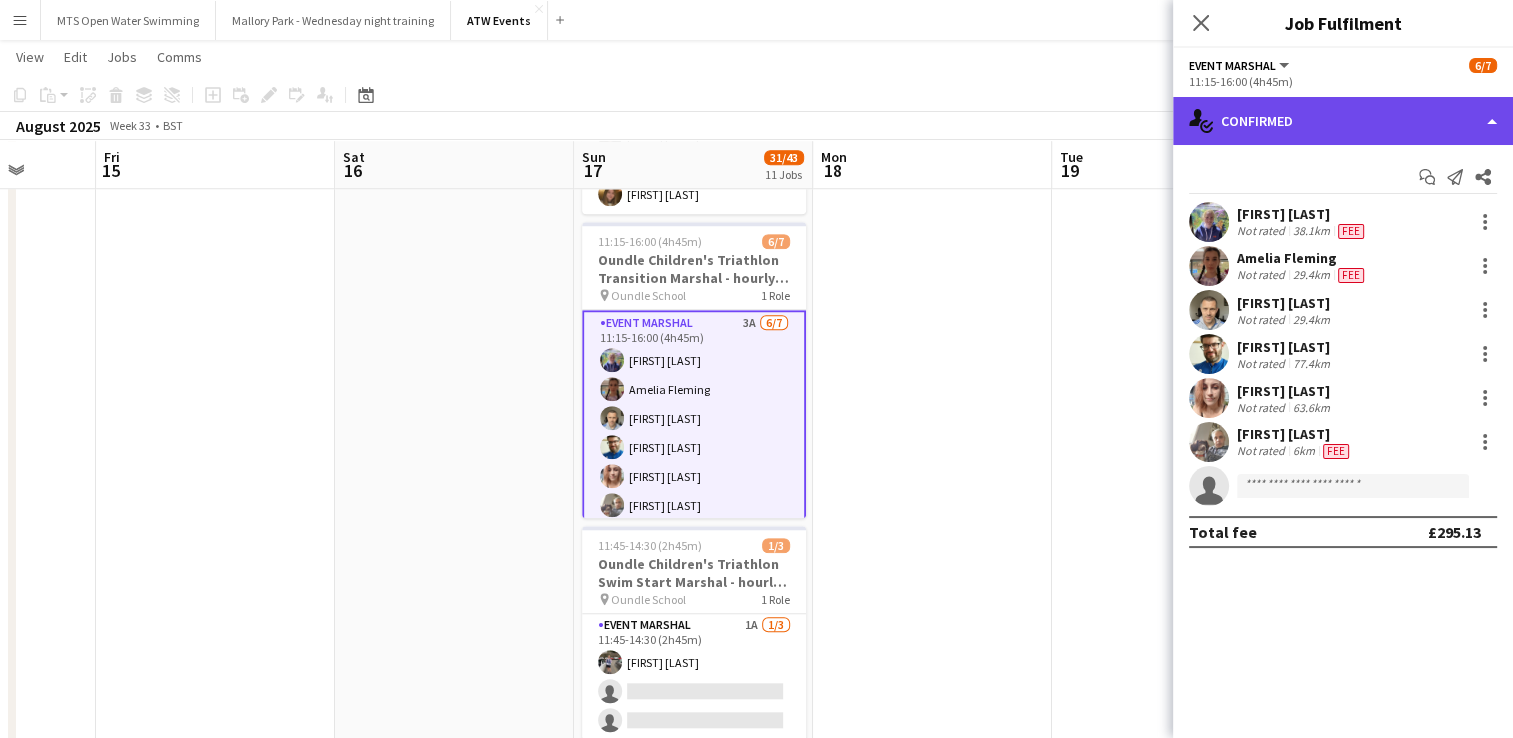 click on "single-neutral-actions-check-2
Confirmed" 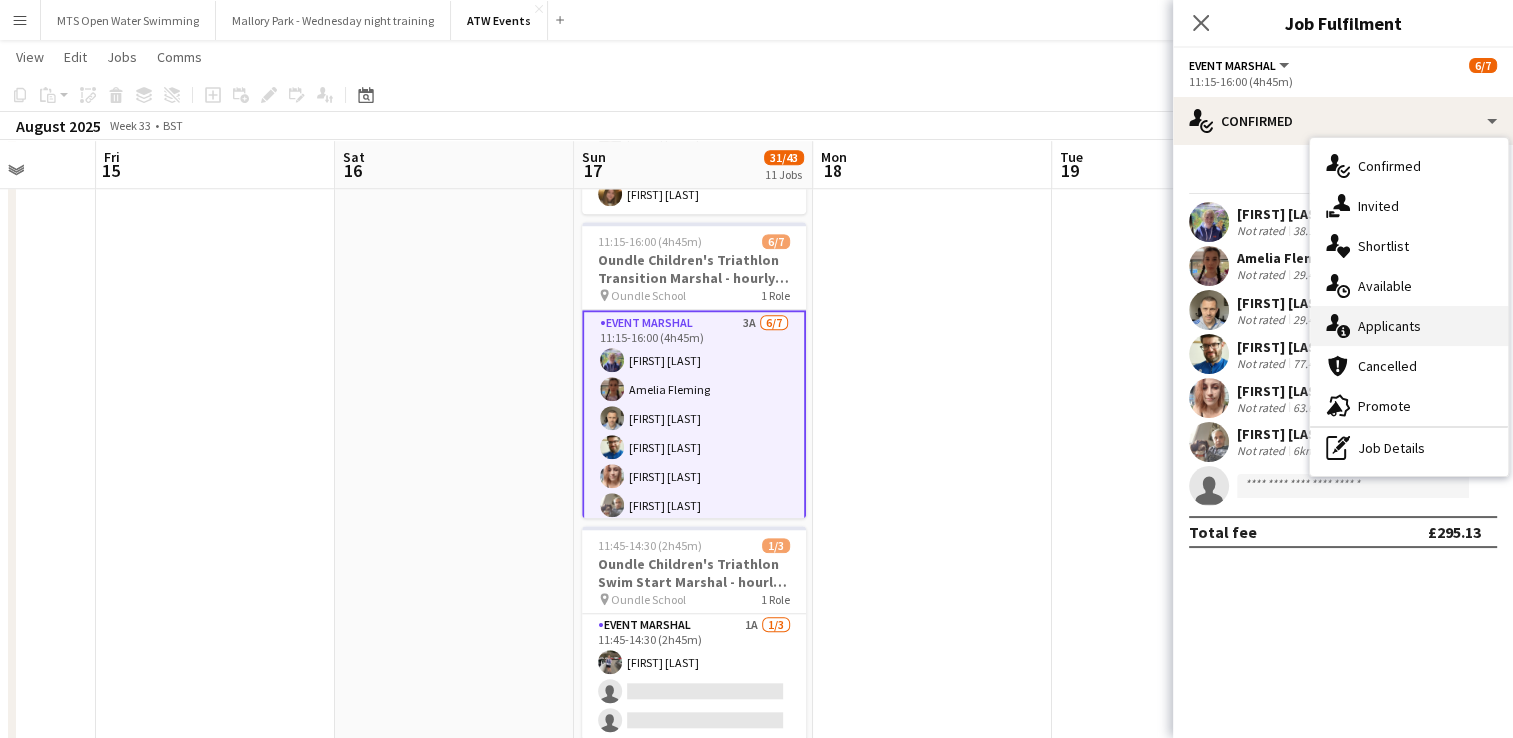 click on "single-neutral-actions-information
Applicants" at bounding box center [1409, 326] 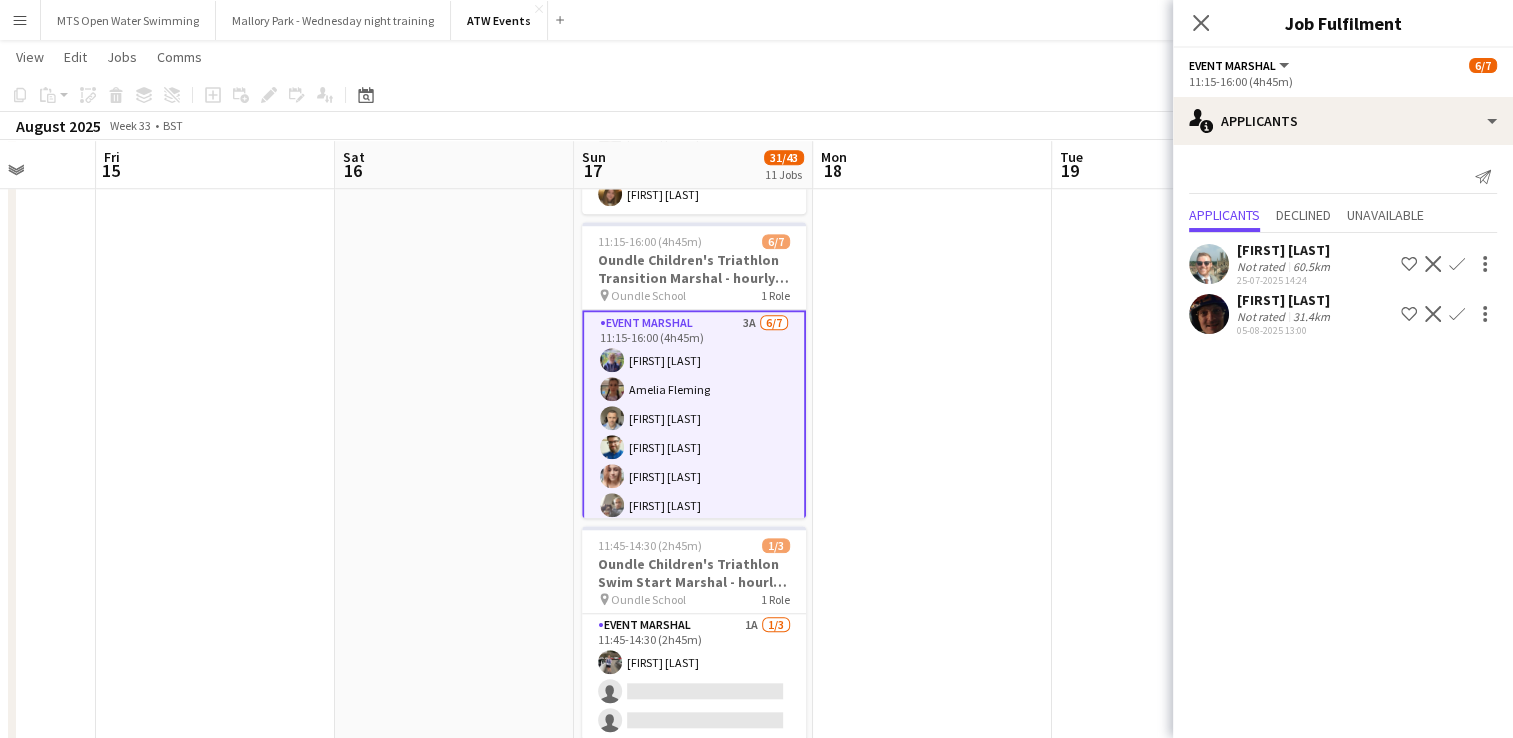click on "Confirm" 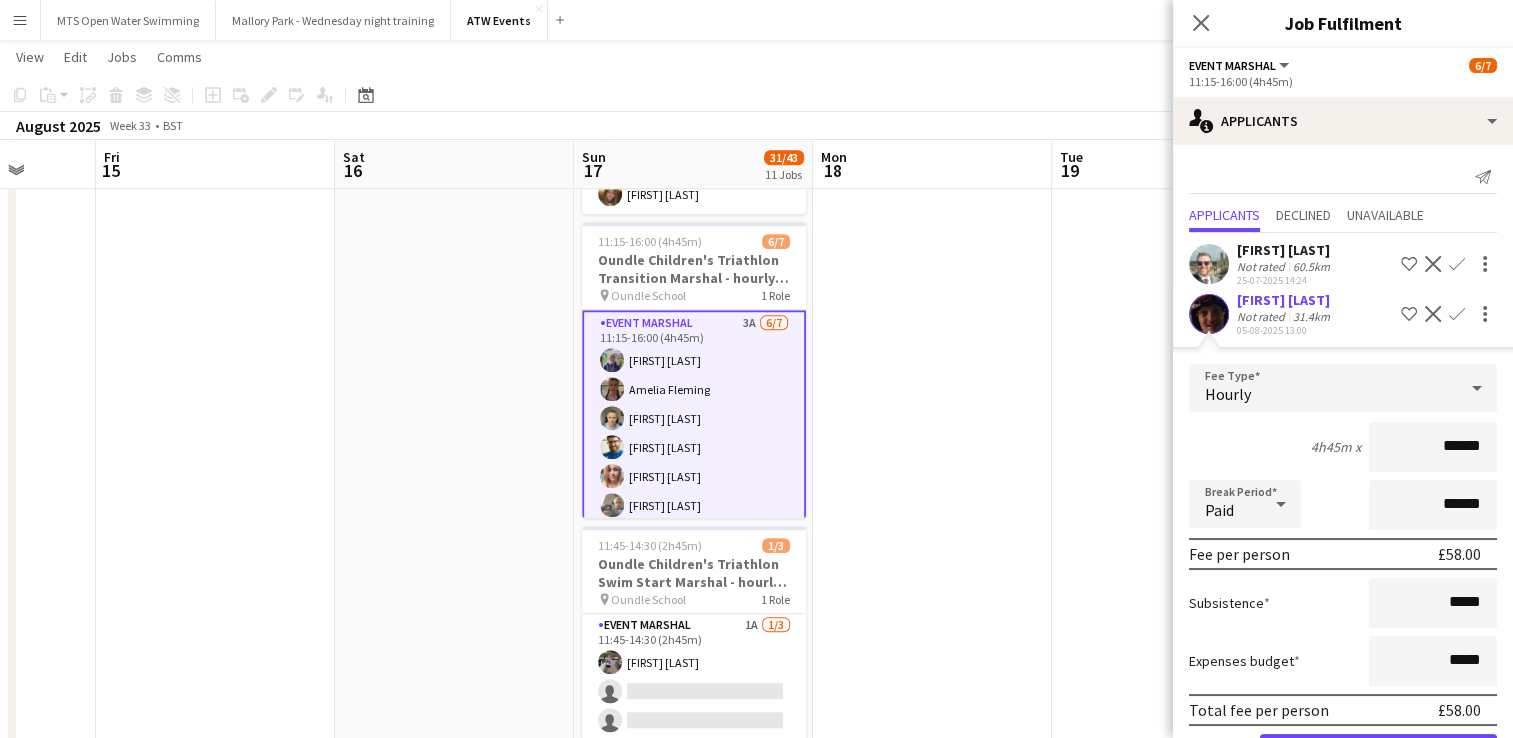 scroll, scrollTop: 69, scrollLeft: 0, axis: vertical 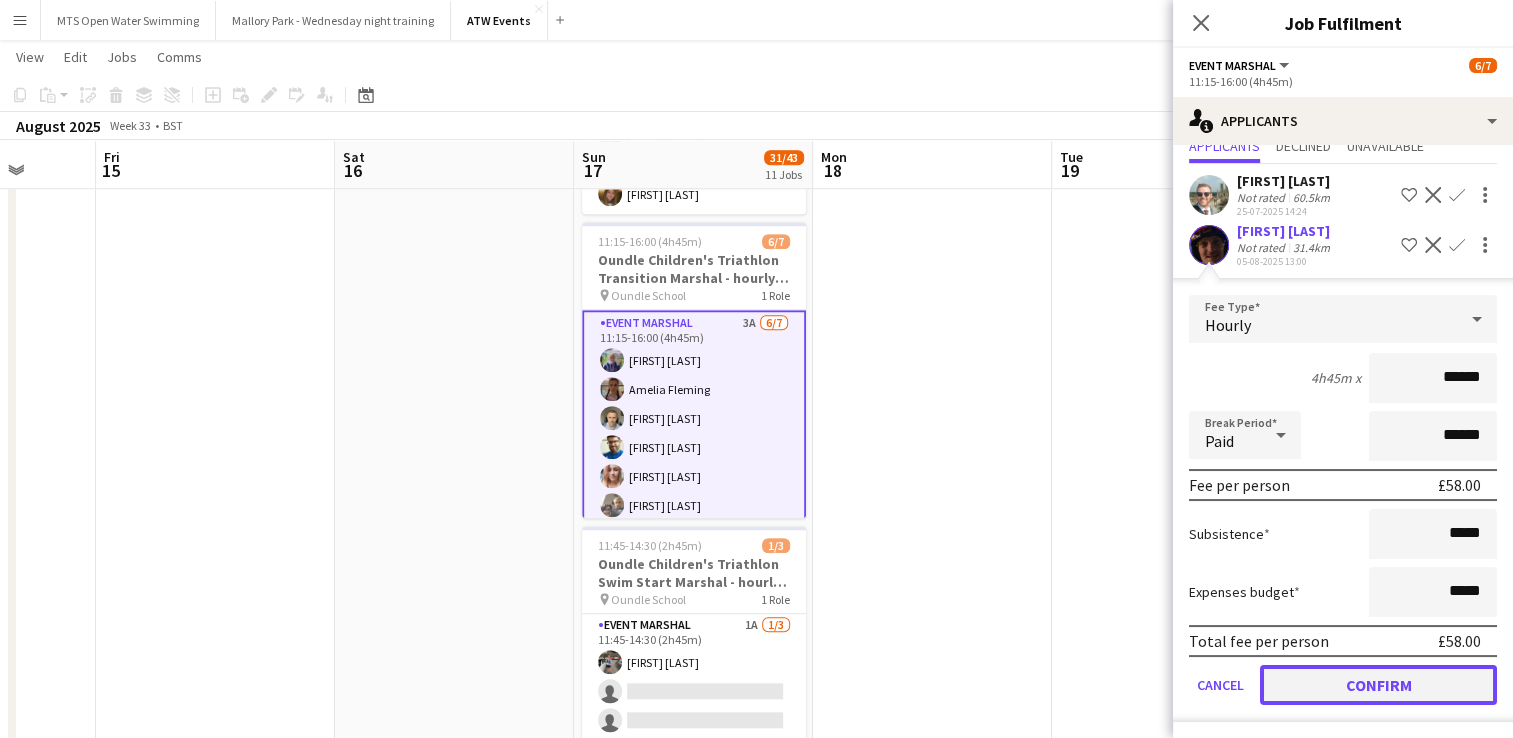 click on "Confirm" 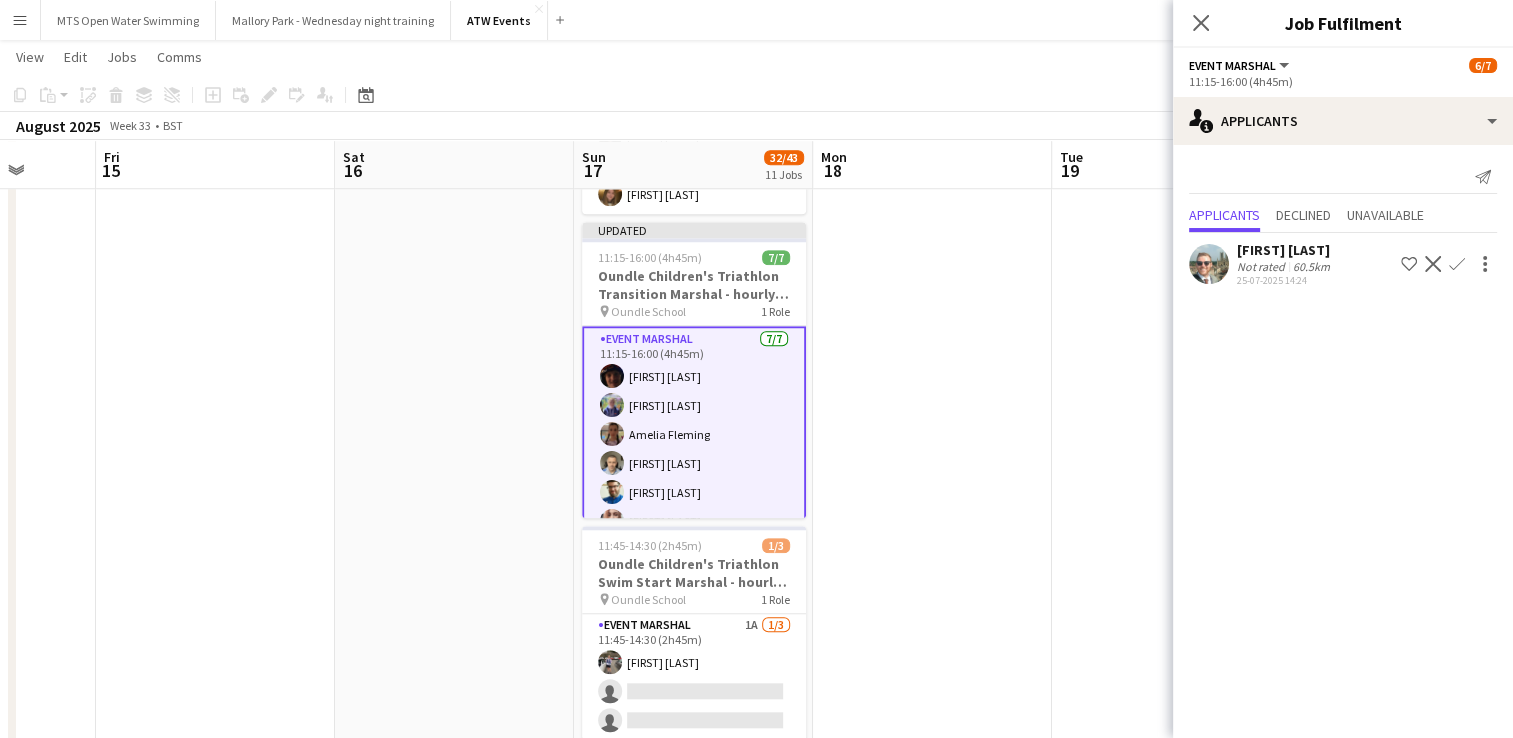 scroll, scrollTop: 0, scrollLeft: 0, axis: both 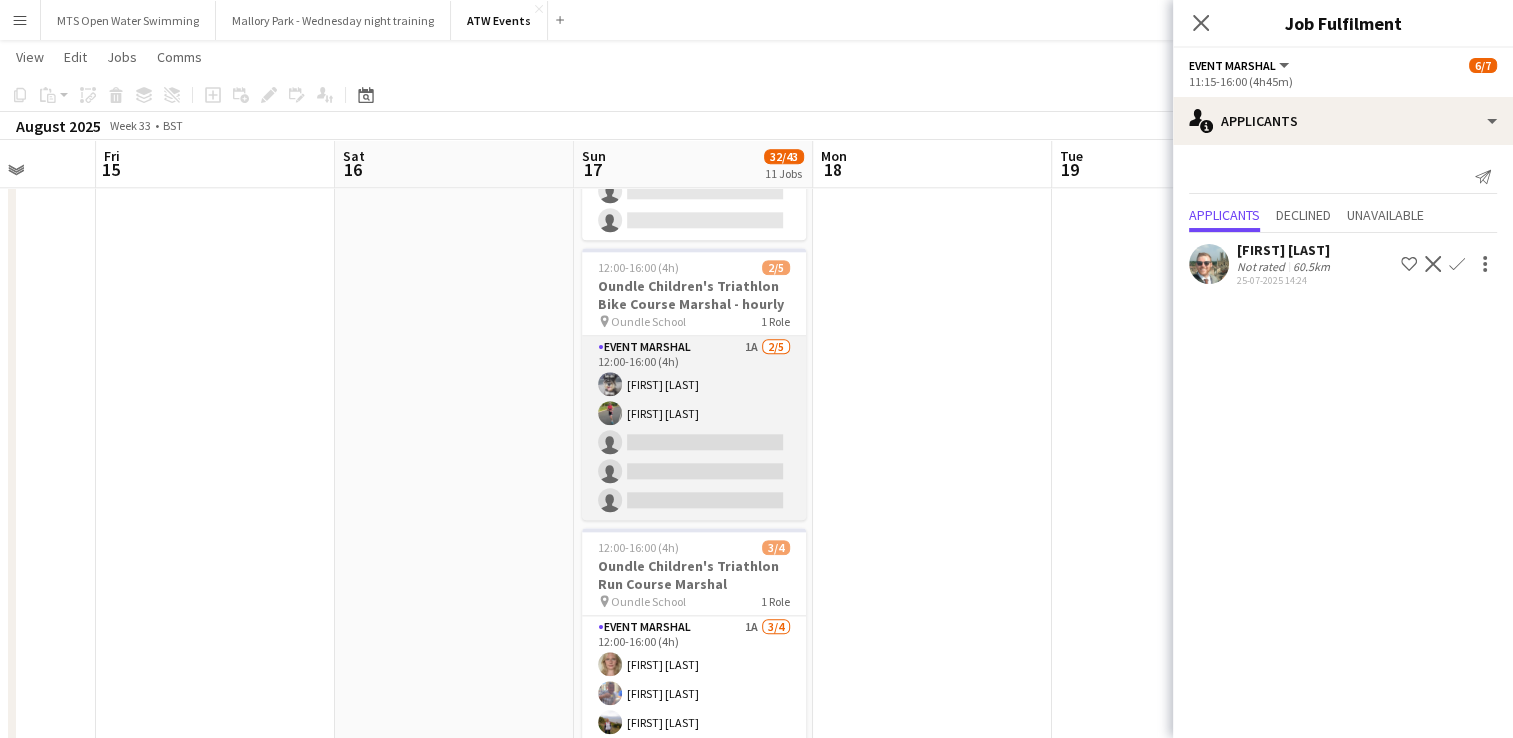 click on "Event Marshal   1A   2/5   12:00-16:00 (4h)
[FIRST] [LAST] [FIRST] [LAST]
single-neutral-actions
single-neutral-actions
single-neutral-actions" at bounding box center [694, 428] 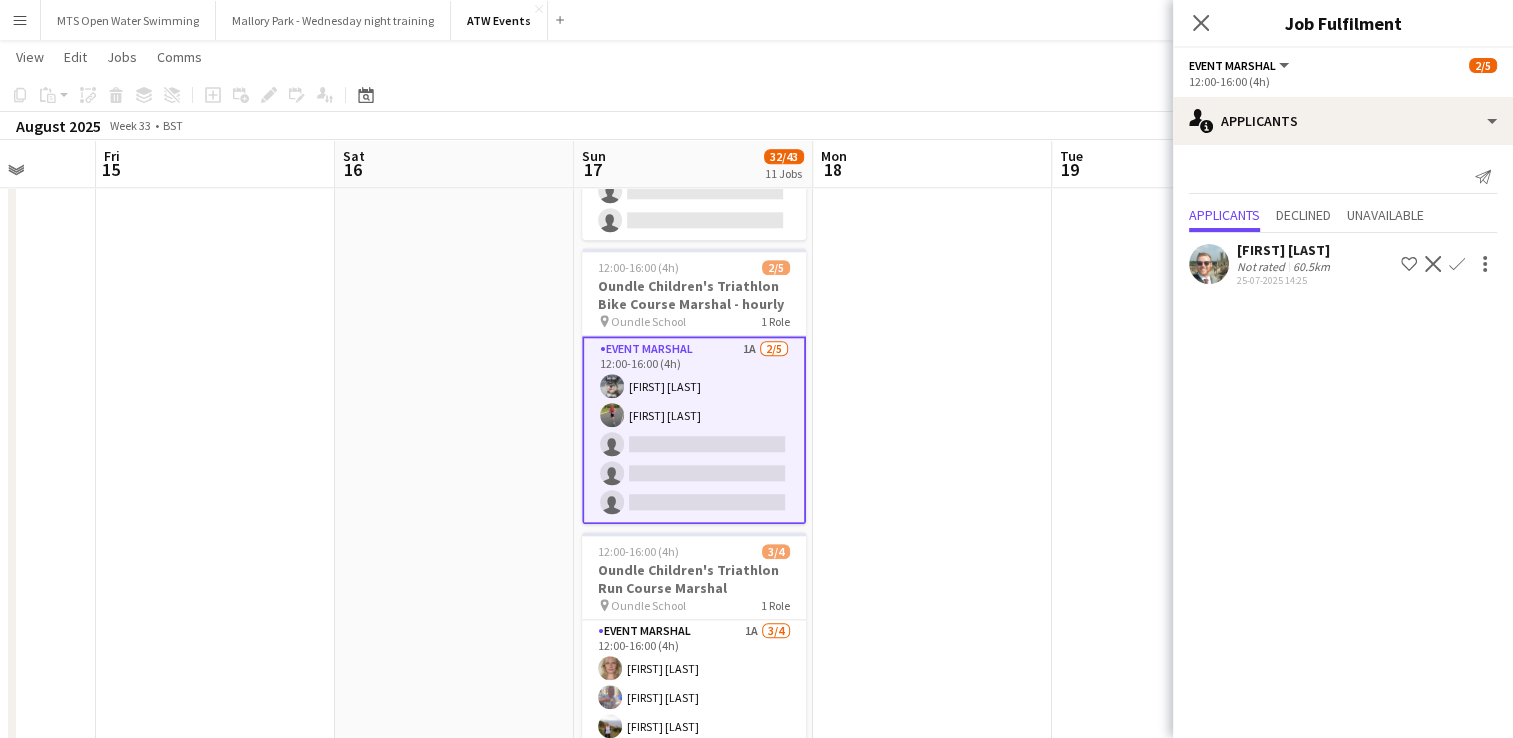 click on "Confirm" 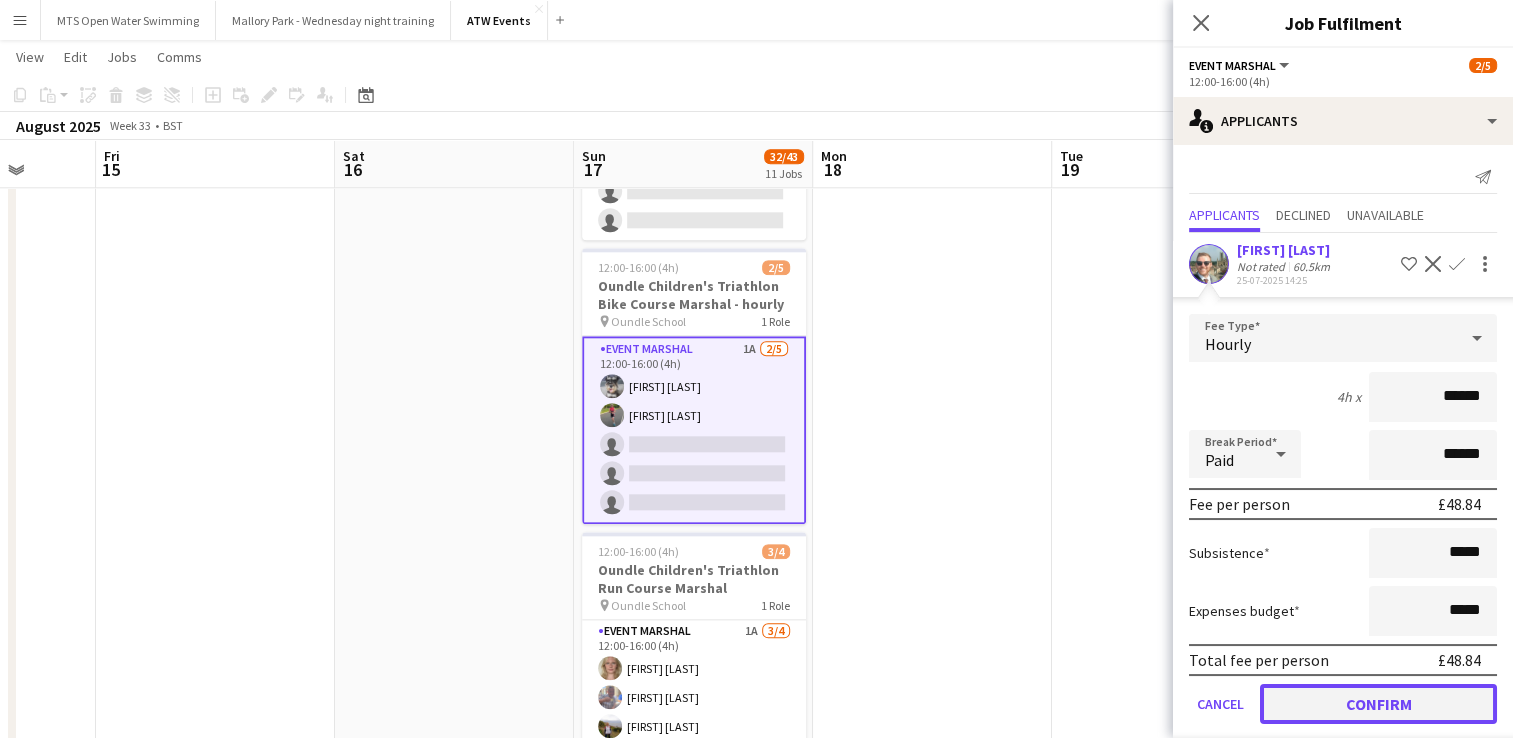 click on "Confirm" 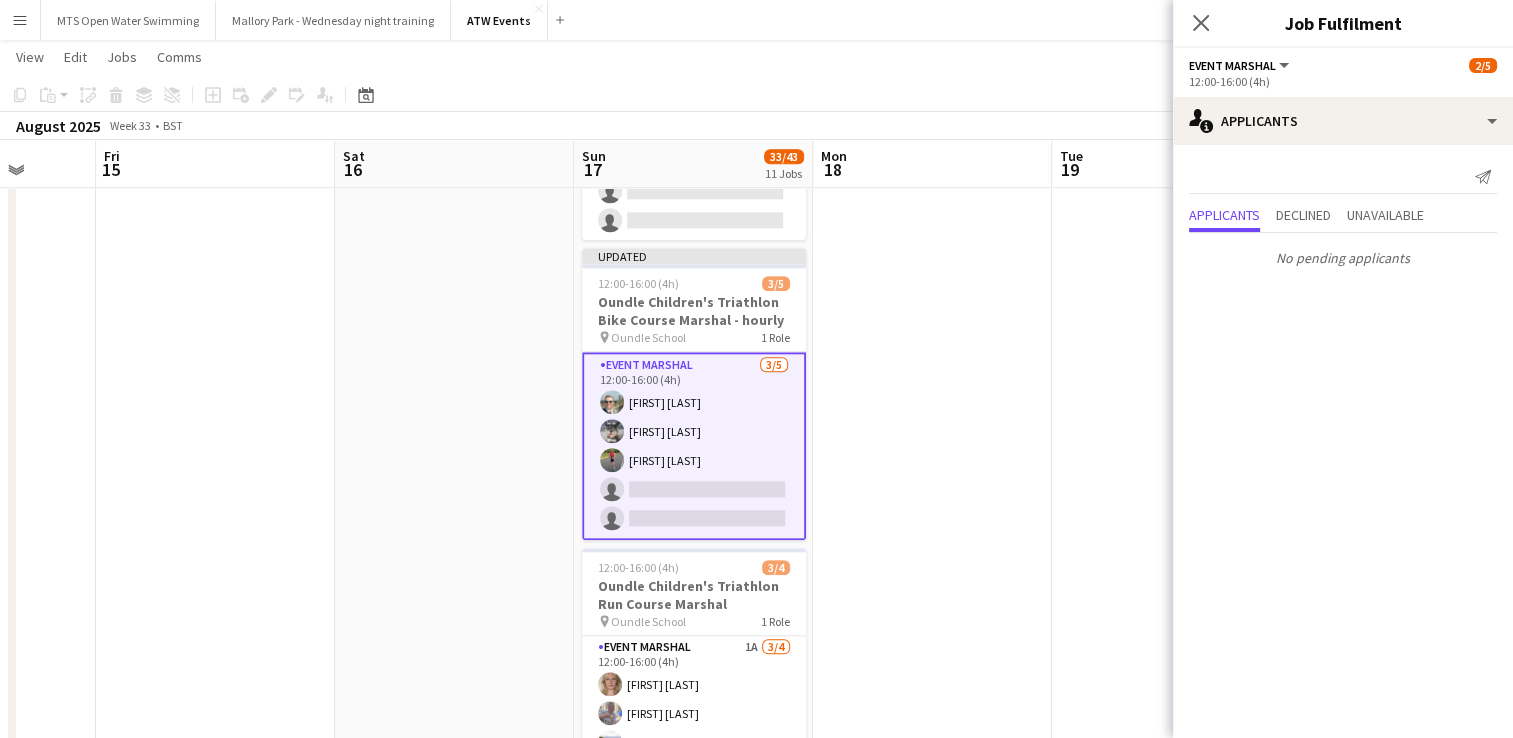 click at bounding box center [932, -554] 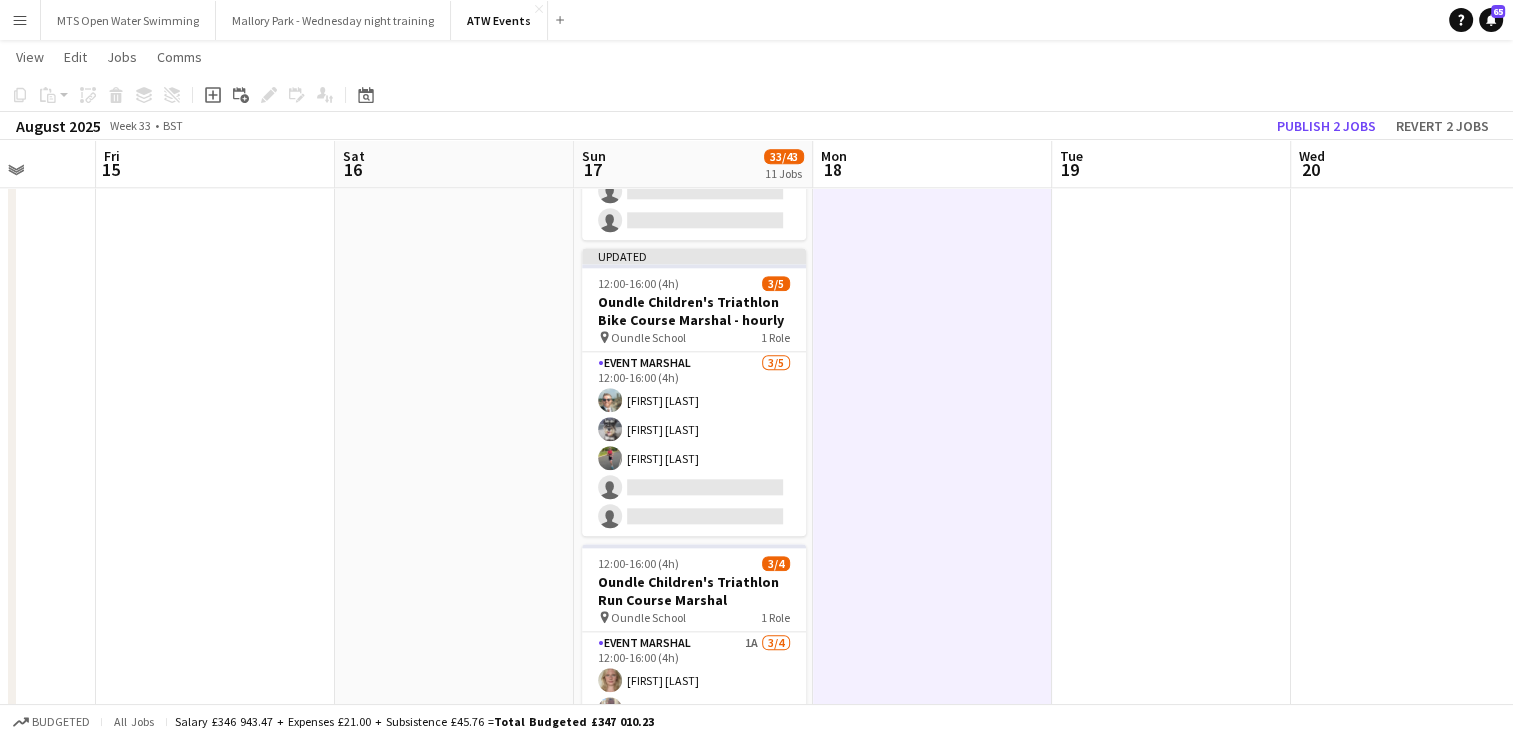 scroll, scrollTop: 0, scrollLeft: 529, axis: horizontal 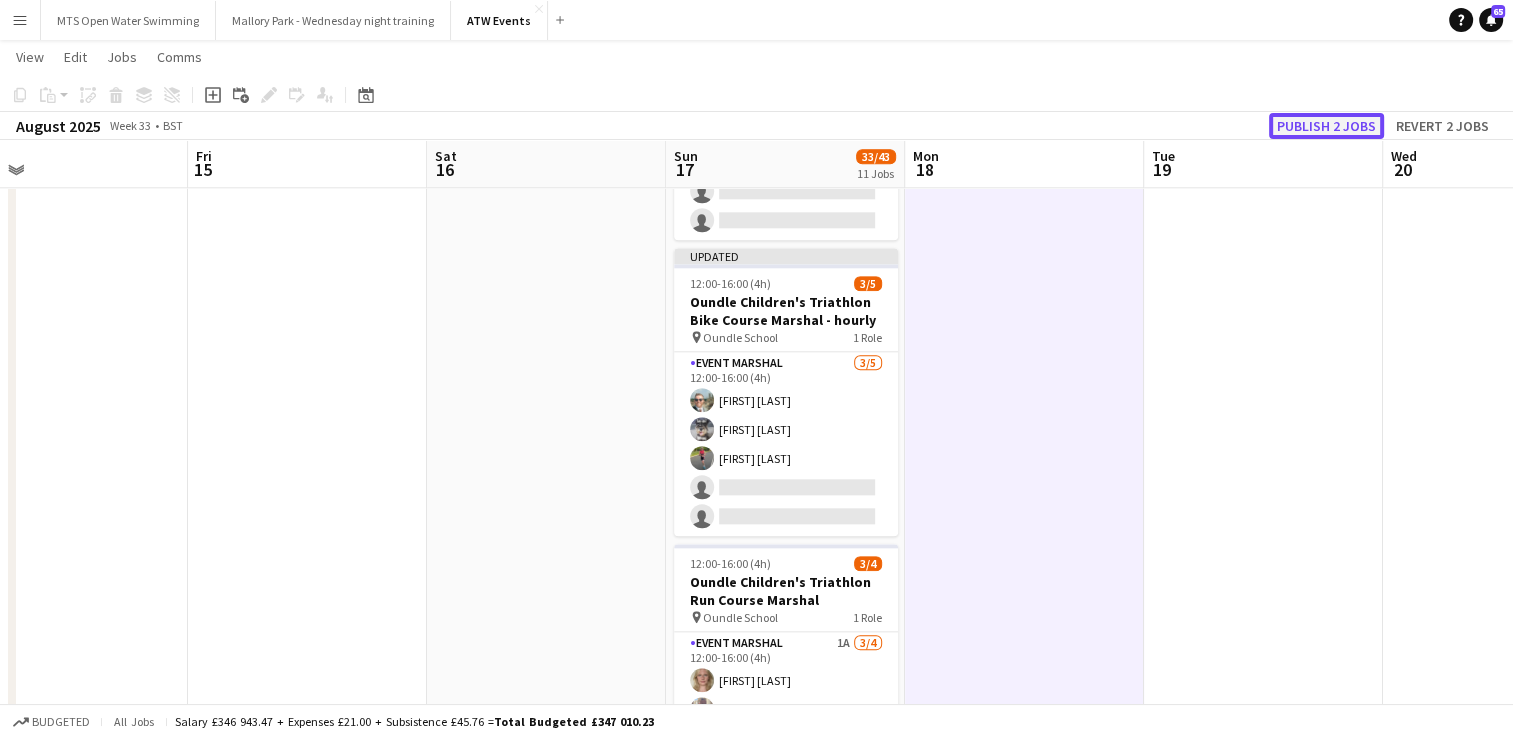 click on "Publish 2 jobs" 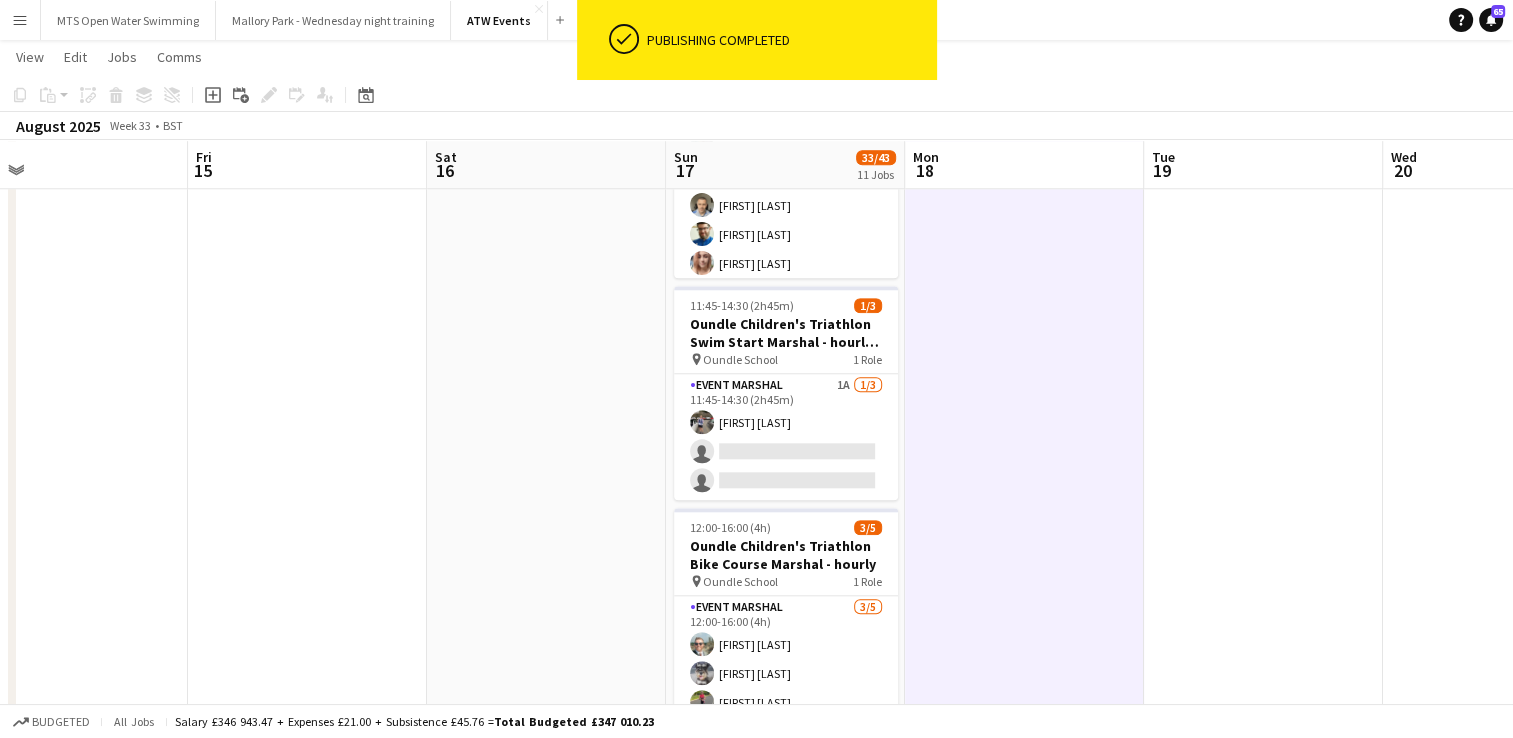 scroll, scrollTop: 1896, scrollLeft: 0, axis: vertical 